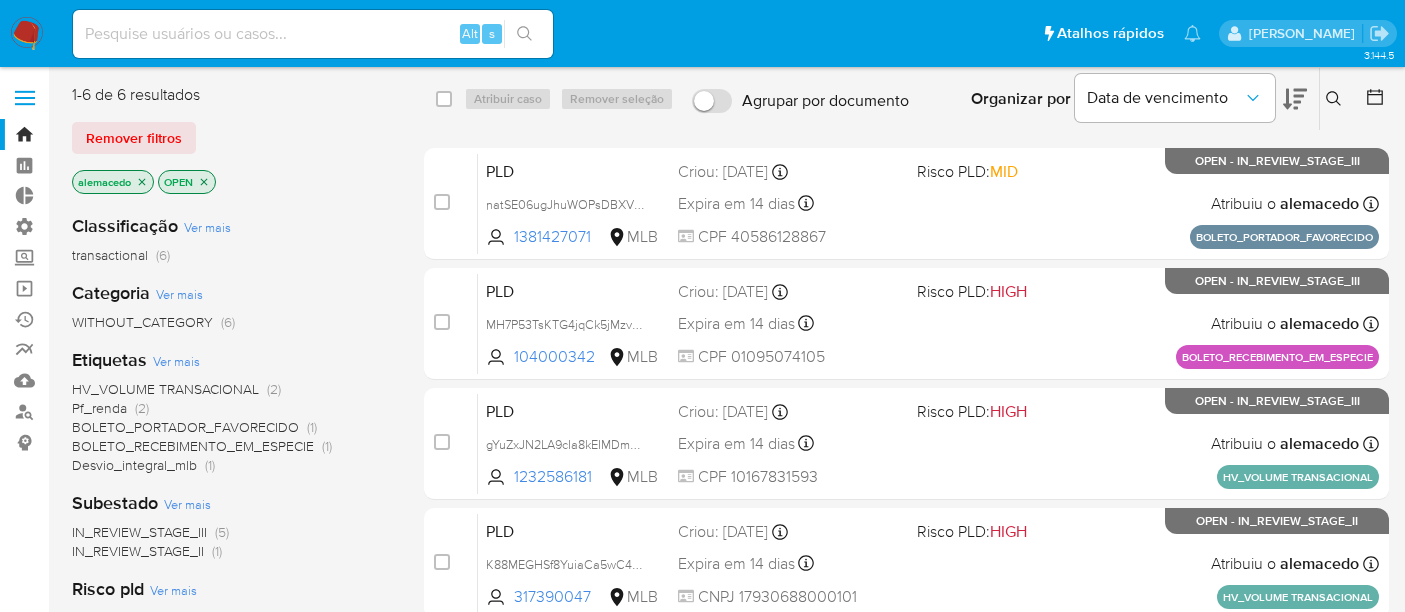 scroll, scrollTop: 0, scrollLeft: 0, axis: both 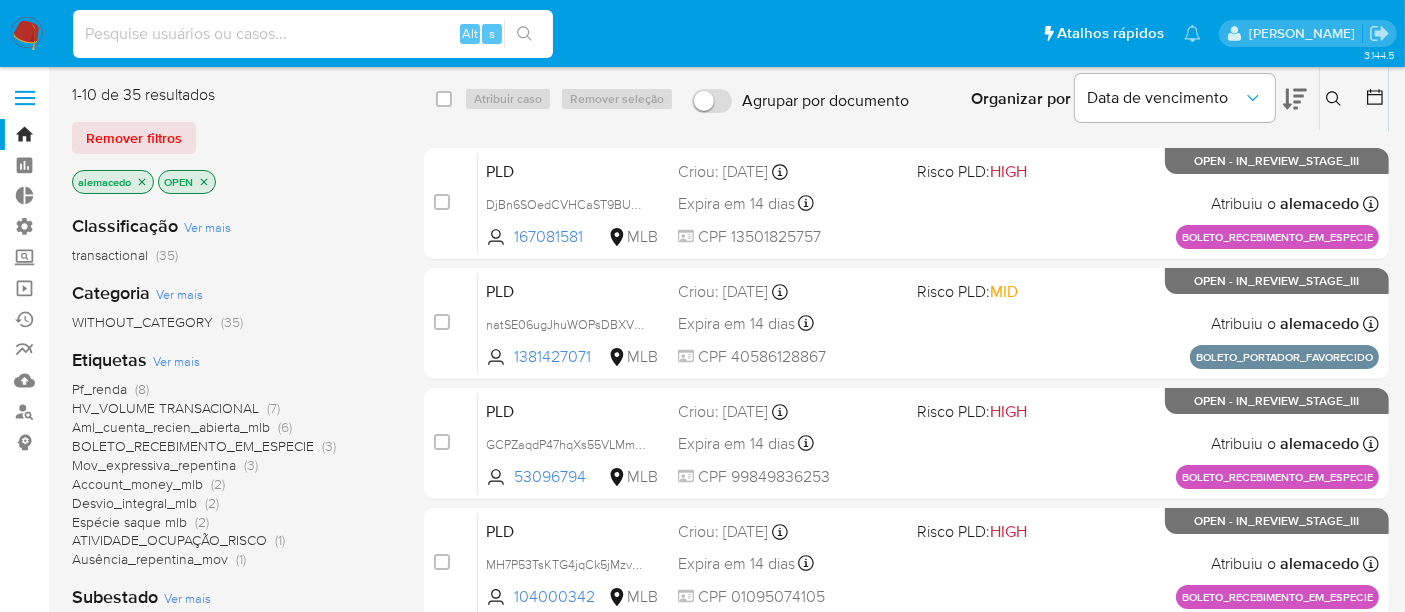 click at bounding box center (313, 34) 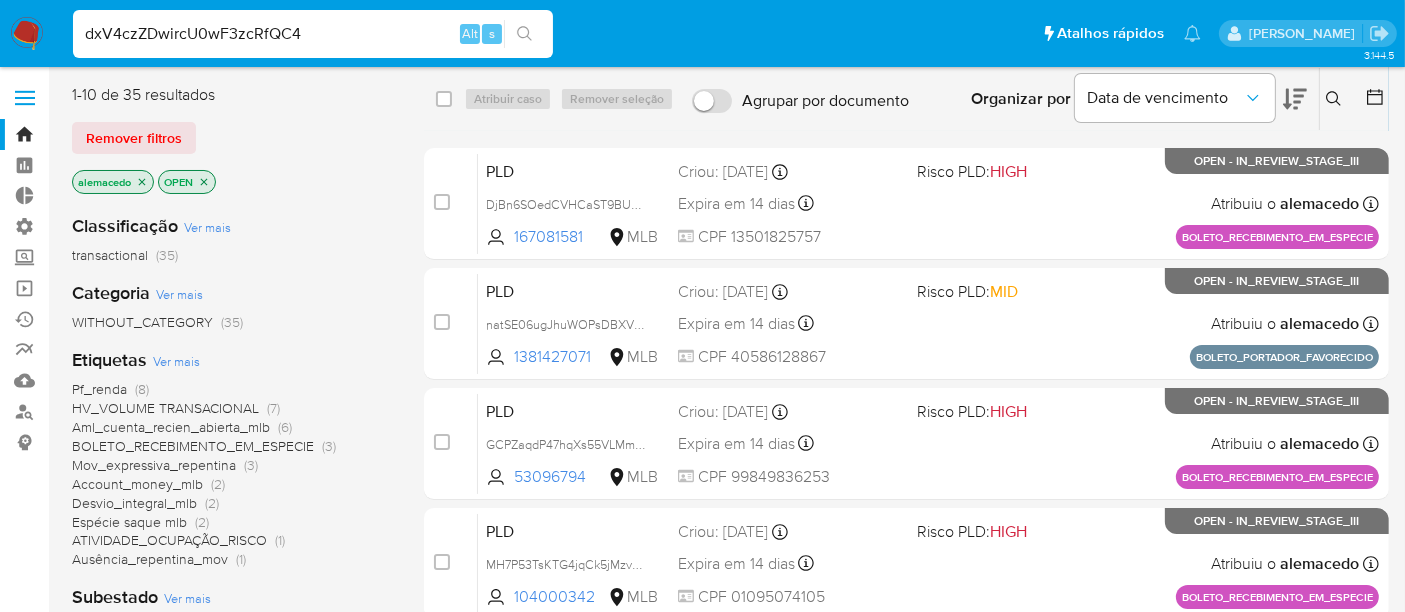 type on "dxV4czZDwircU0wF3zcRfQC4" 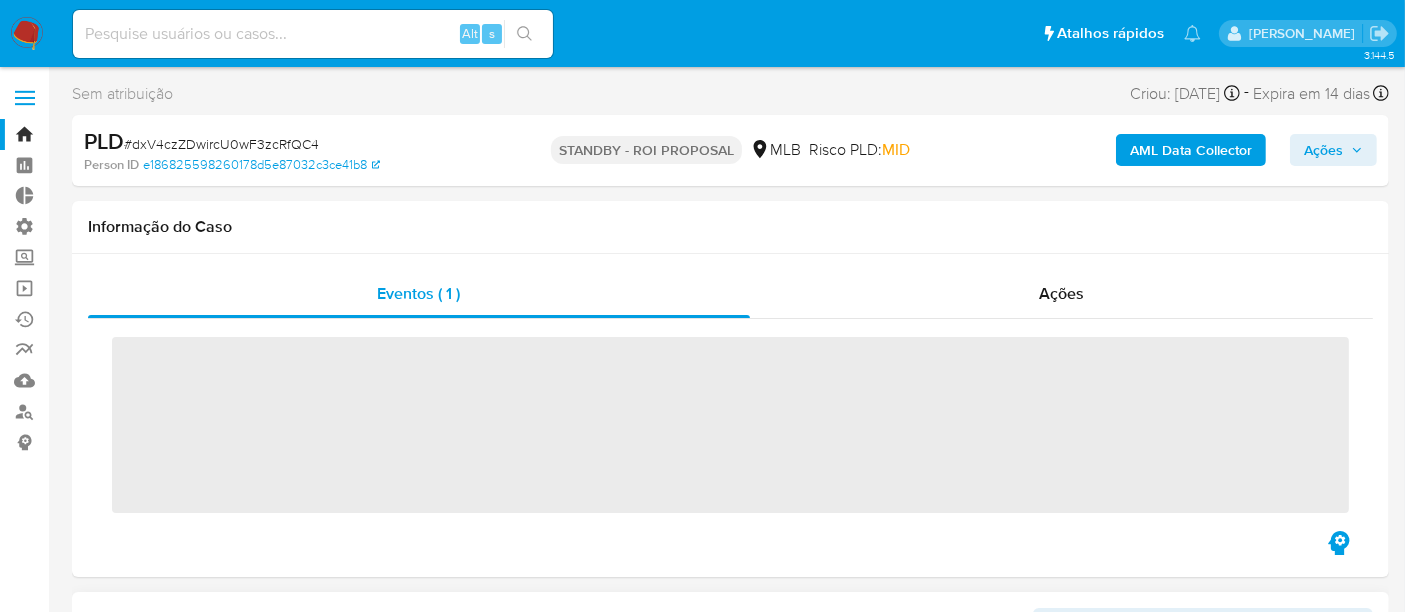 scroll, scrollTop: 844, scrollLeft: 0, axis: vertical 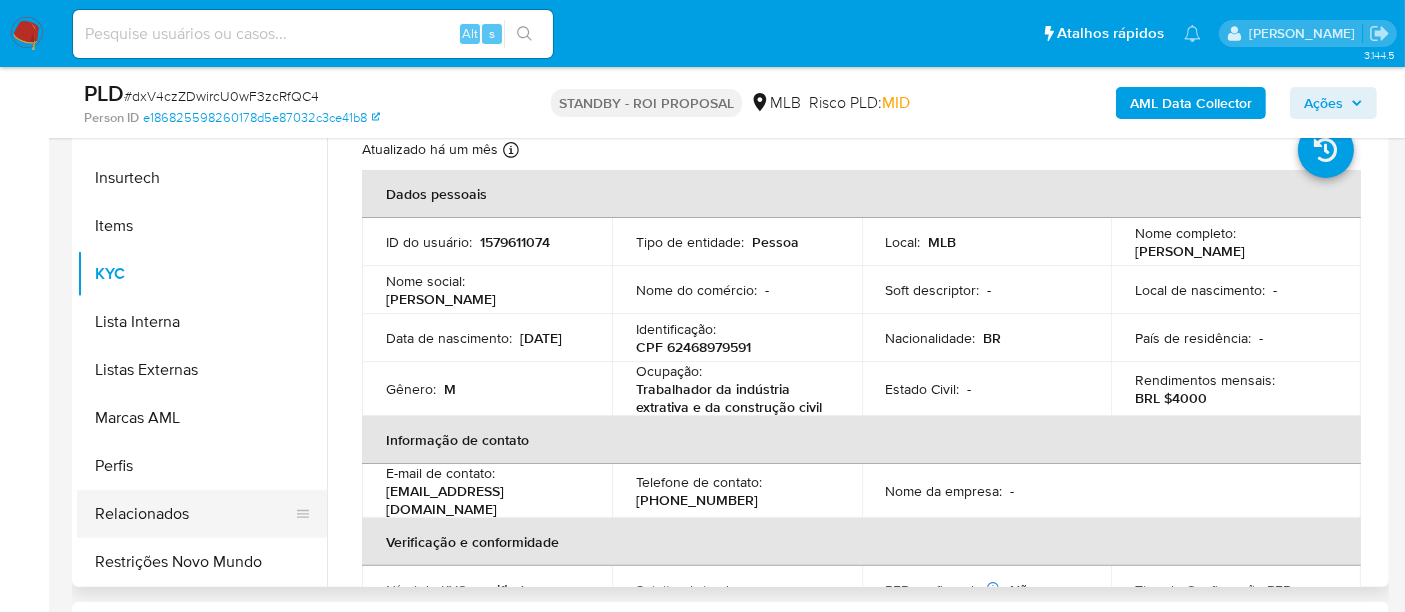 select on "10" 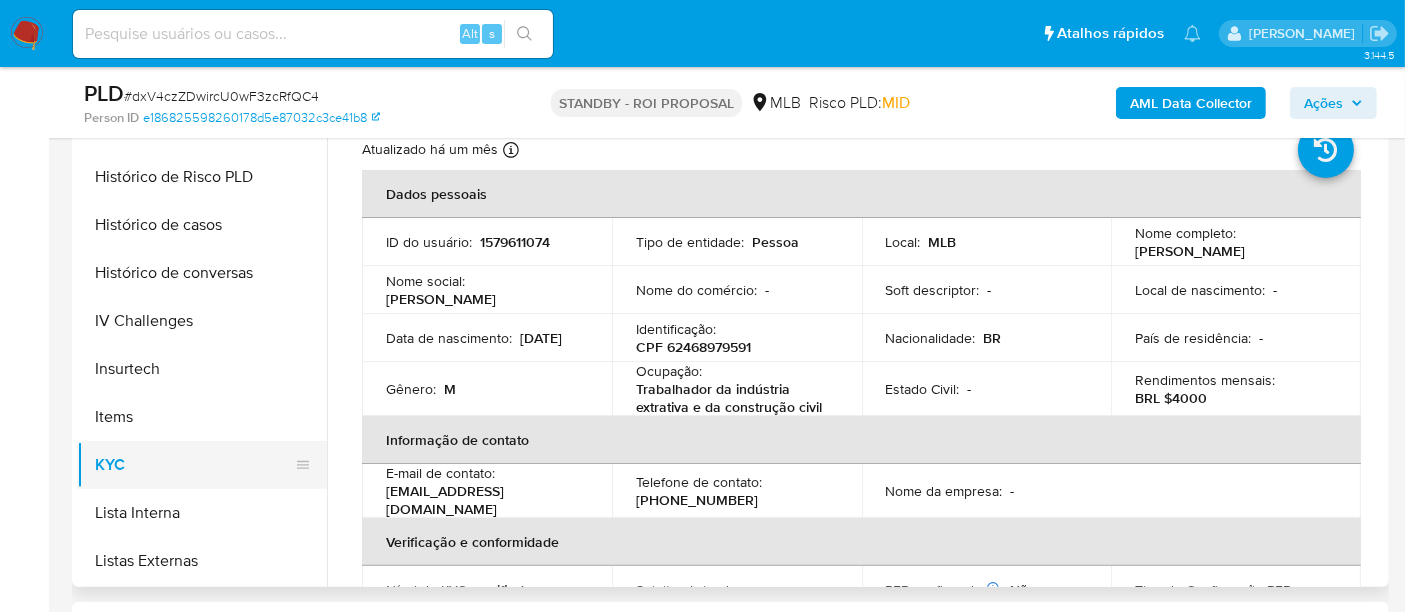 scroll, scrollTop: 622, scrollLeft: 0, axis: vertical 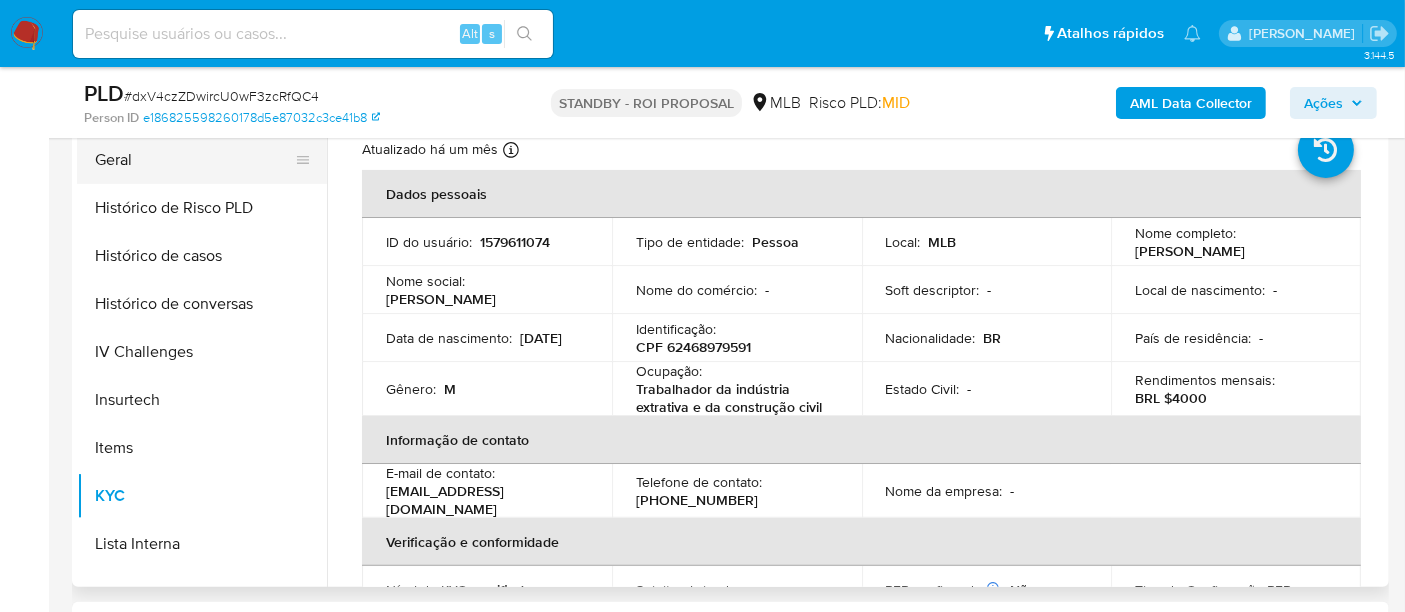 click on "Geral" at bounding box center [194, 160] 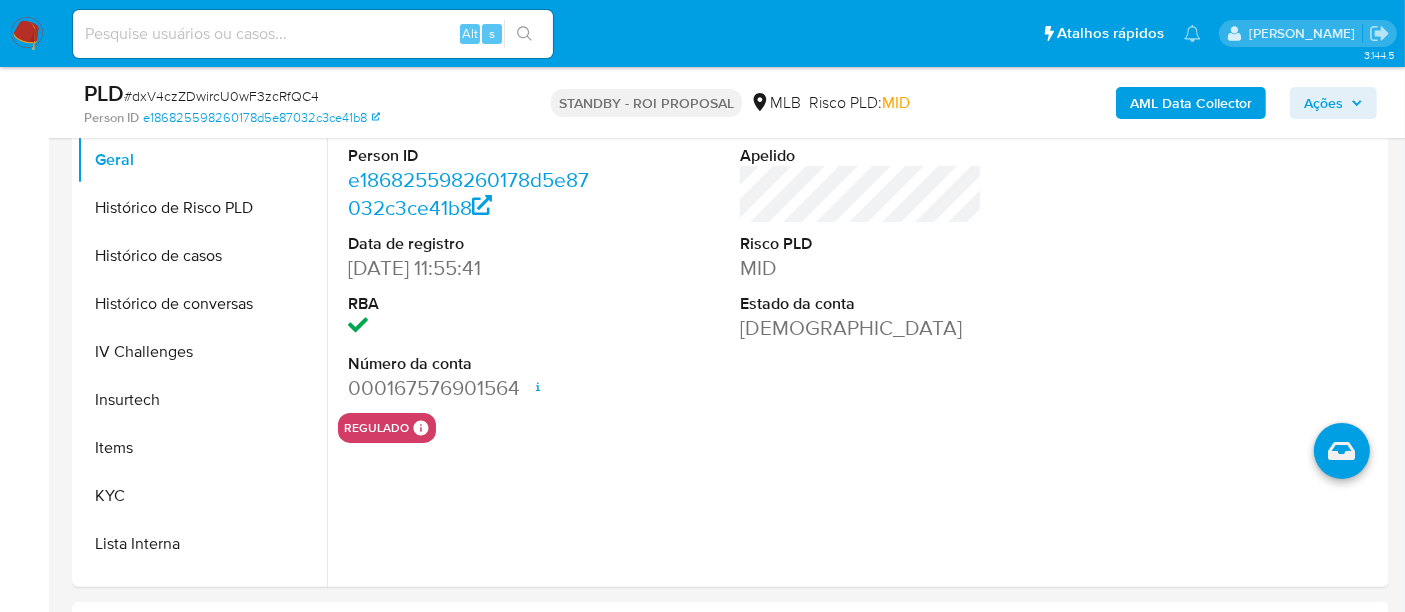 scroll, scrollTop: 333, scrollLeft: 0, axis: vertical 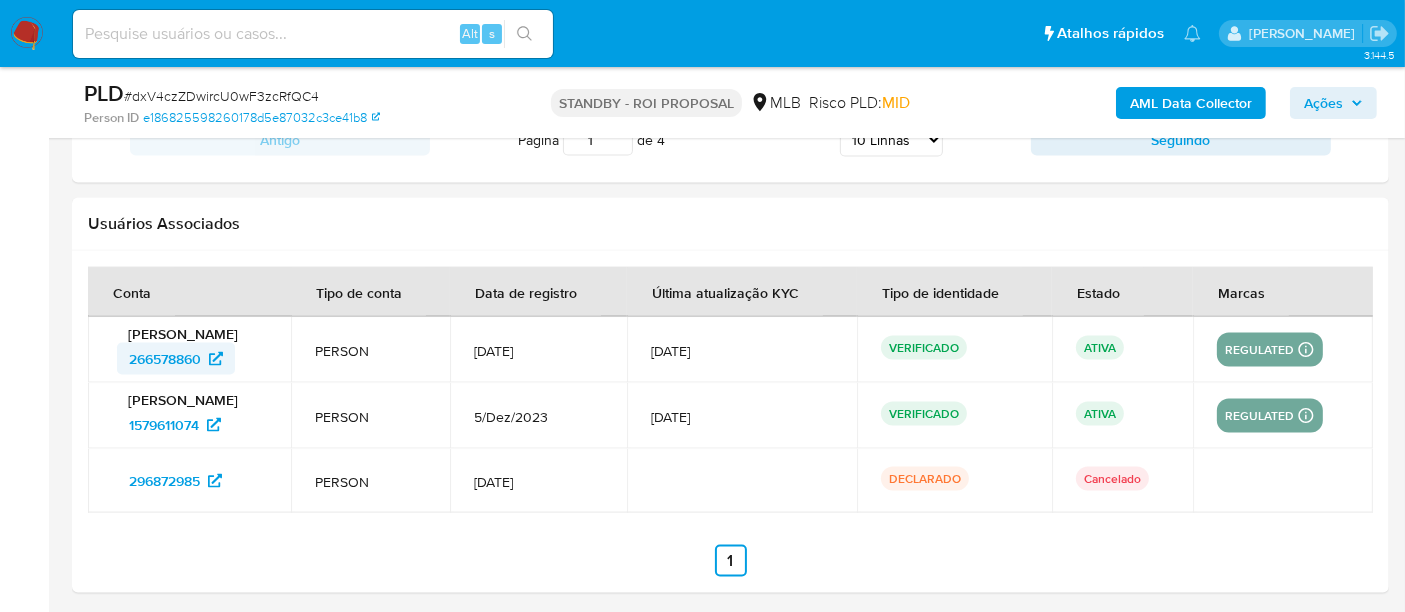 click on "266578860" at bounding box center (165, 359) 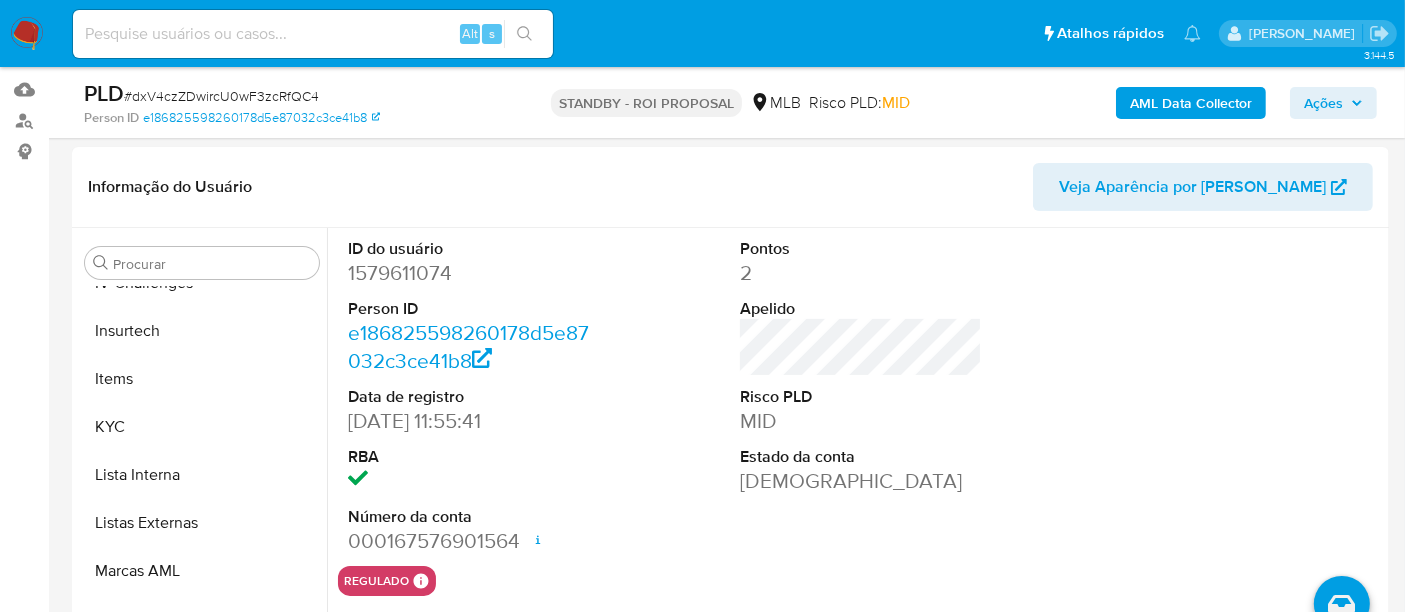 scroll, scrollTop: 130, scrollLeft: 0, axis: vertical 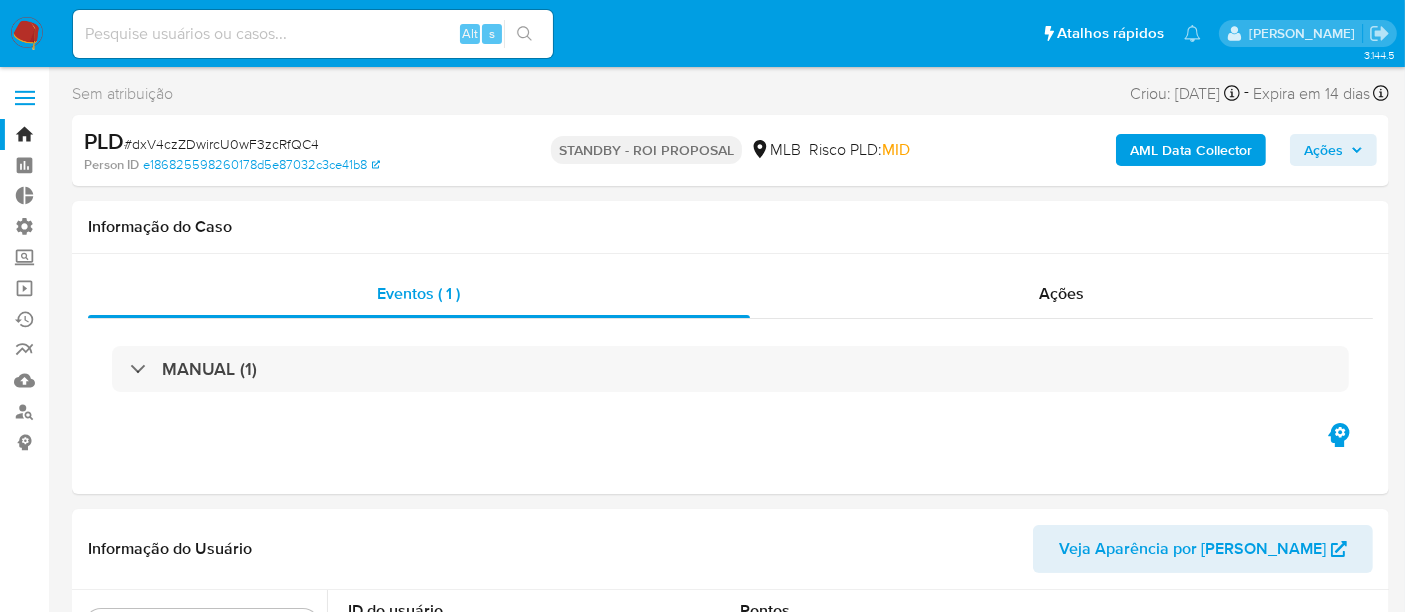 click on "Bandeja" at bounding box center [119, 134] 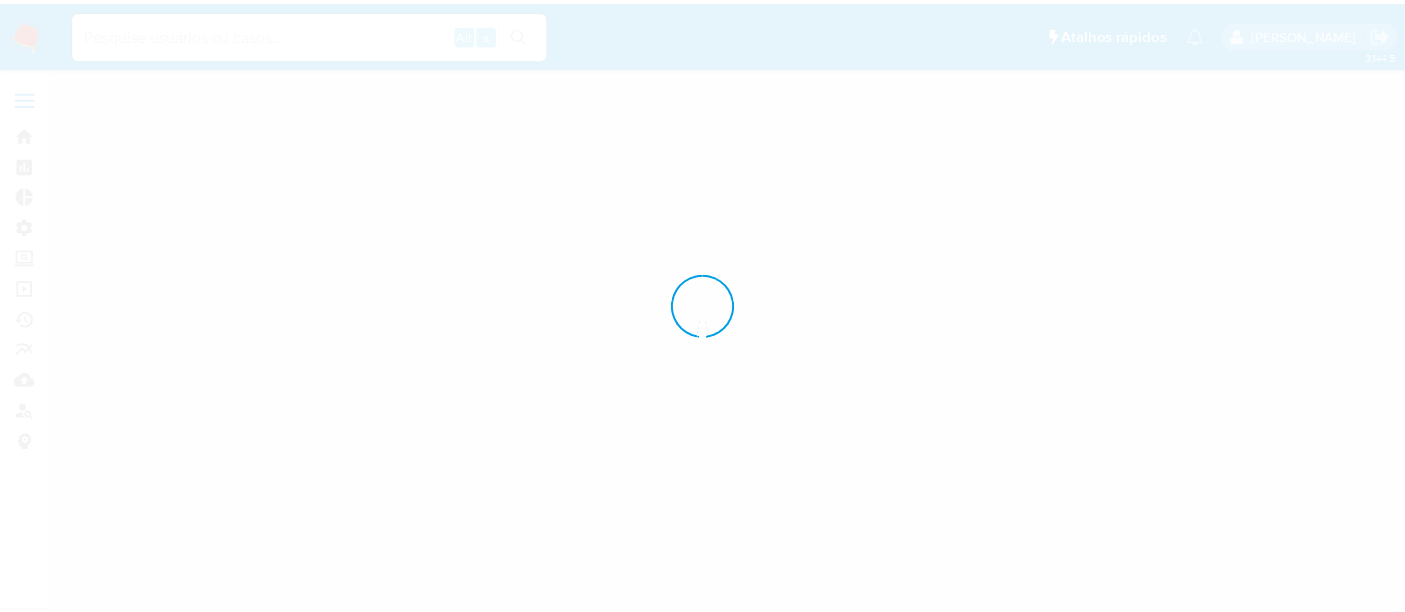 scroll, scrollTop: 0, scrollLeft: 0, axis: both 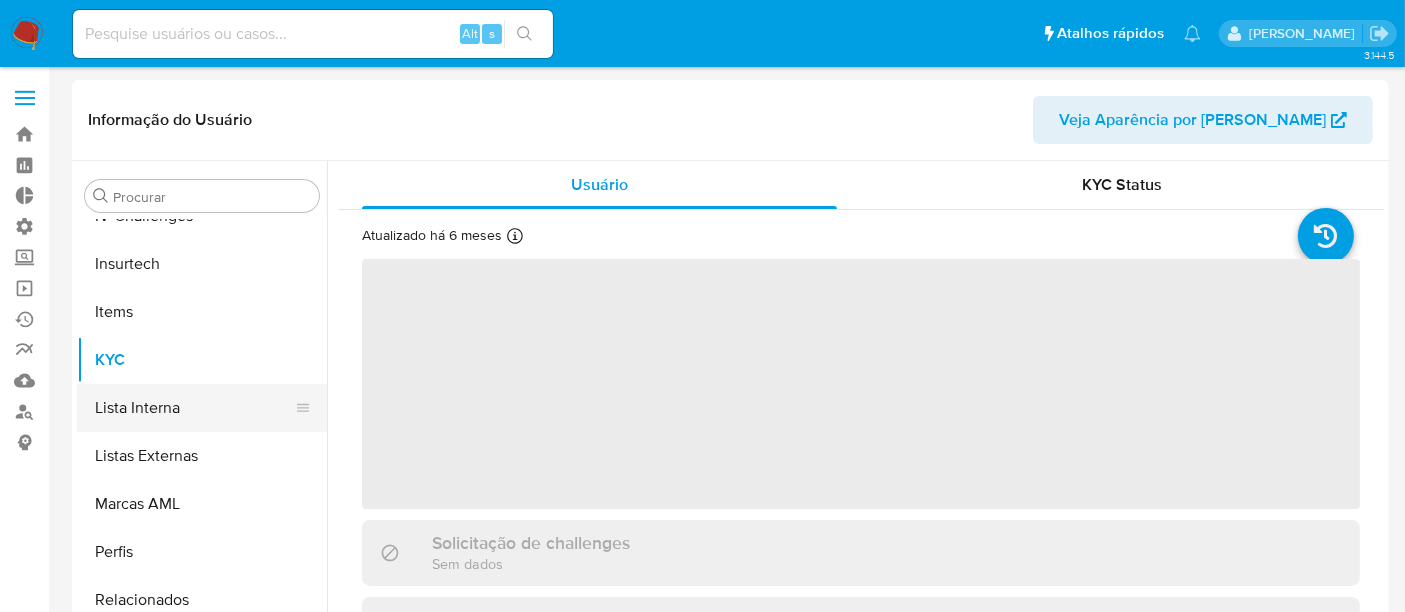 select on "10" 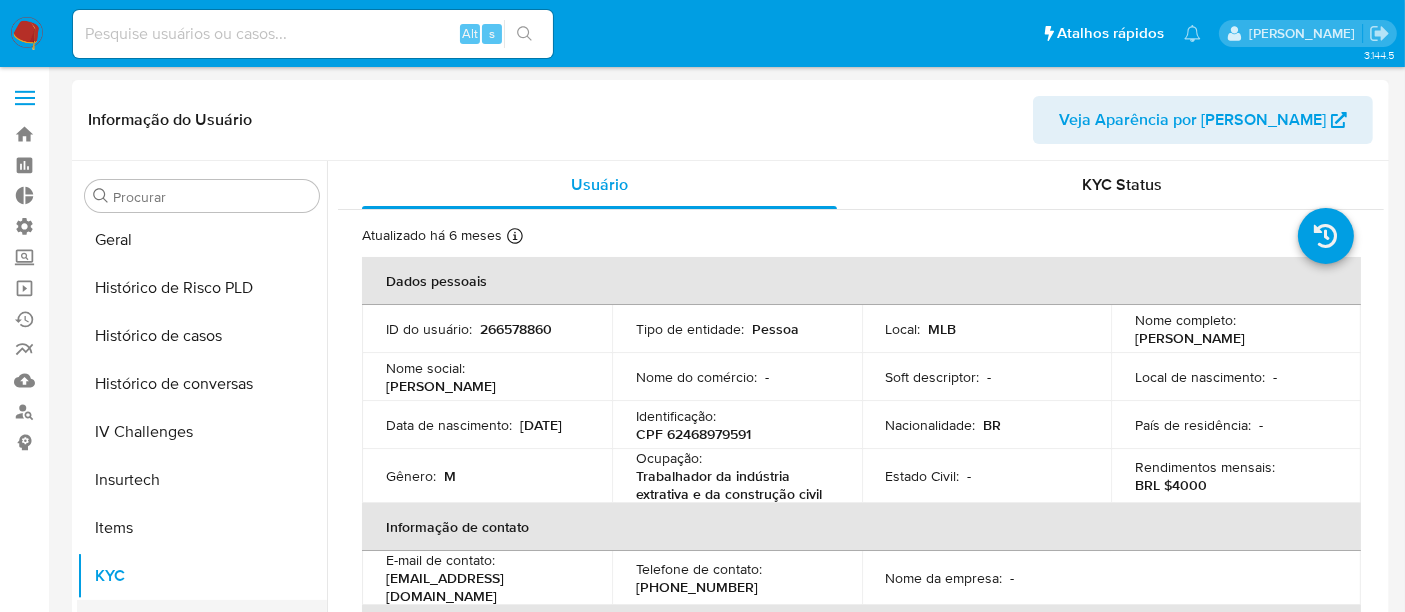 scroll, scrollTop: 511, scrollLeft: 0, axis: vertical 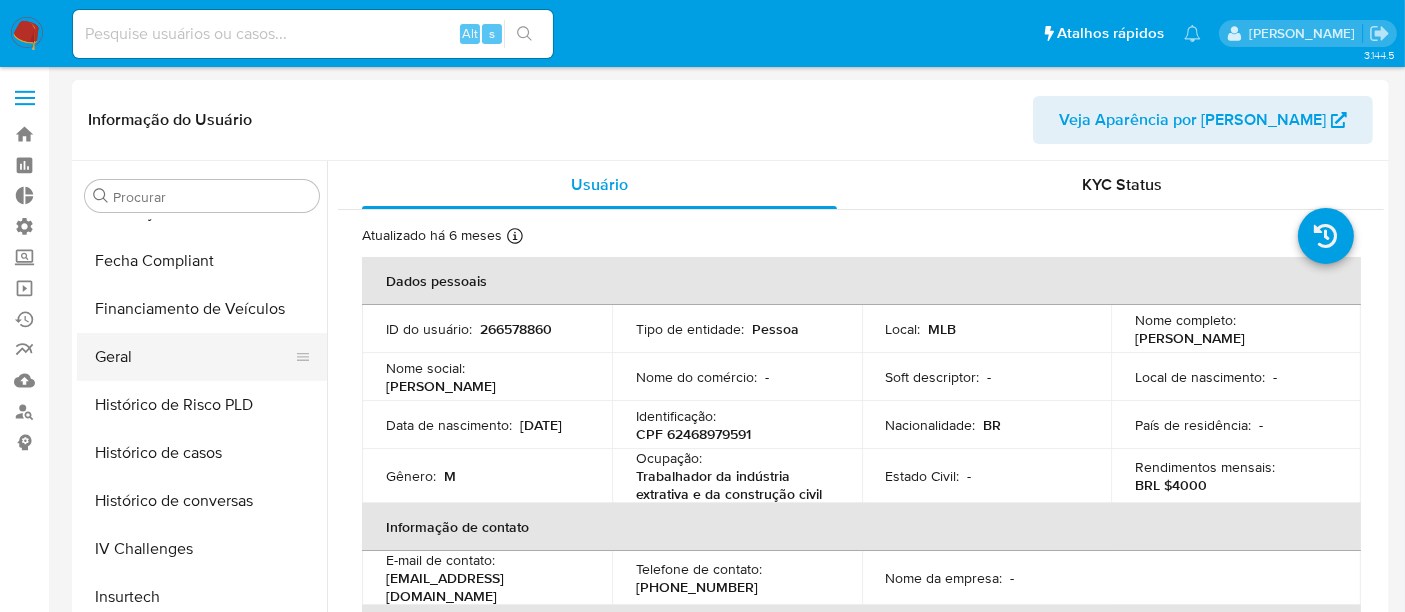 click on "Geral" at bounding box center [194, 357] 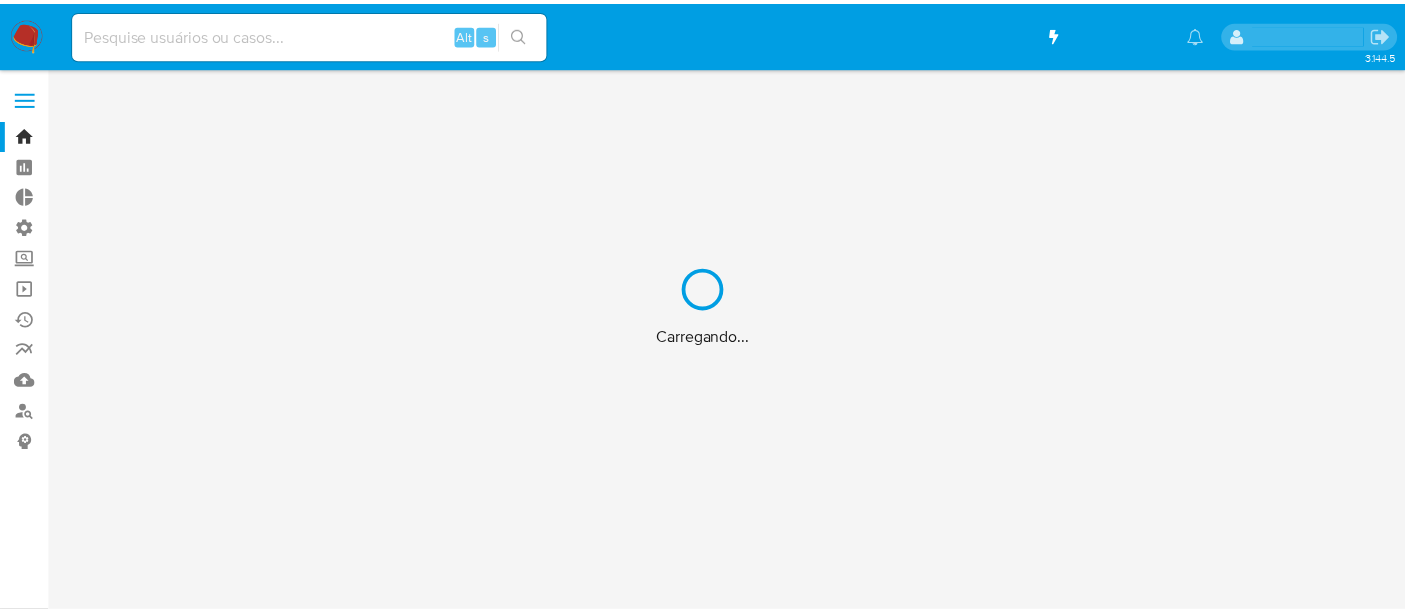scroll, scrollTop: 0, scrollLeft: 0, axis: both 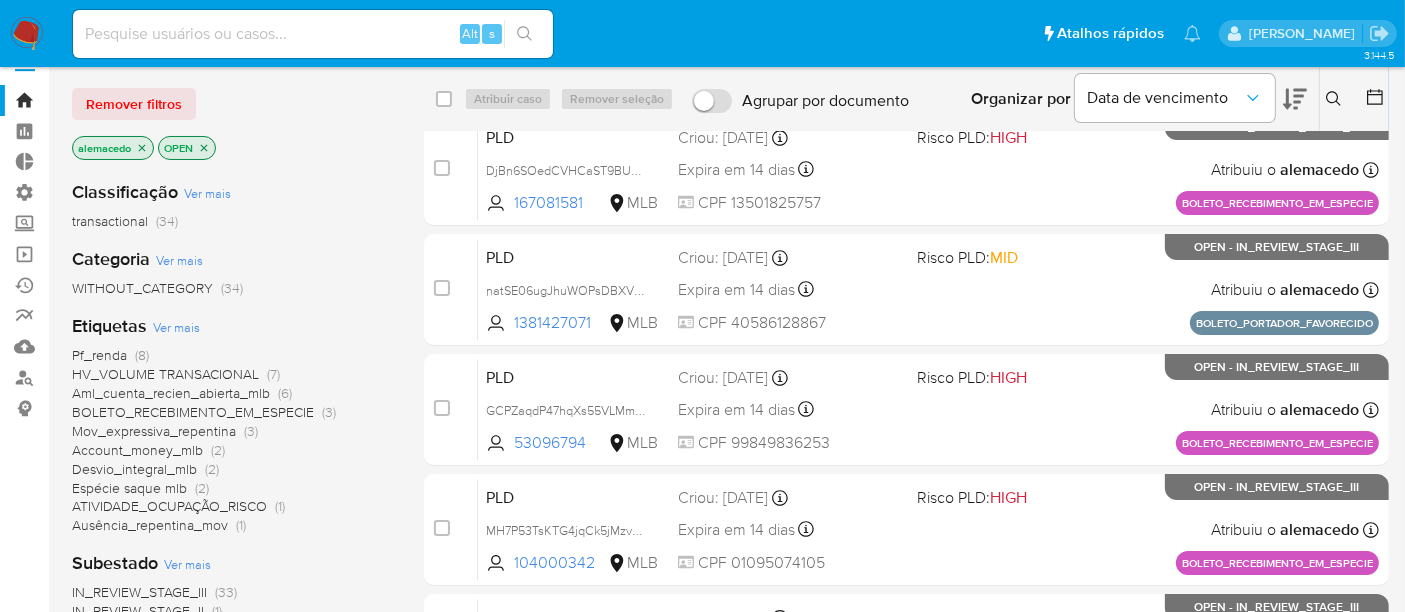 drag, startPoint x: 159, startPoint y: 98, endPoint x: 888, endPoint y: 107, distance: 729.05554 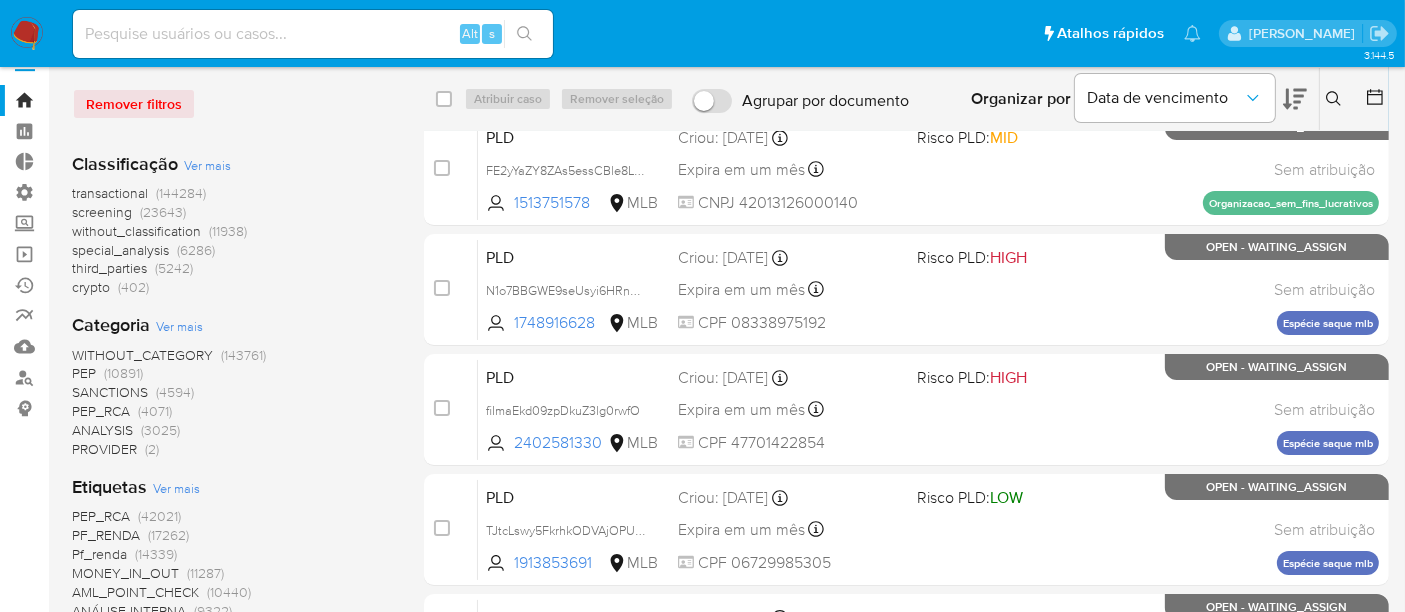 click 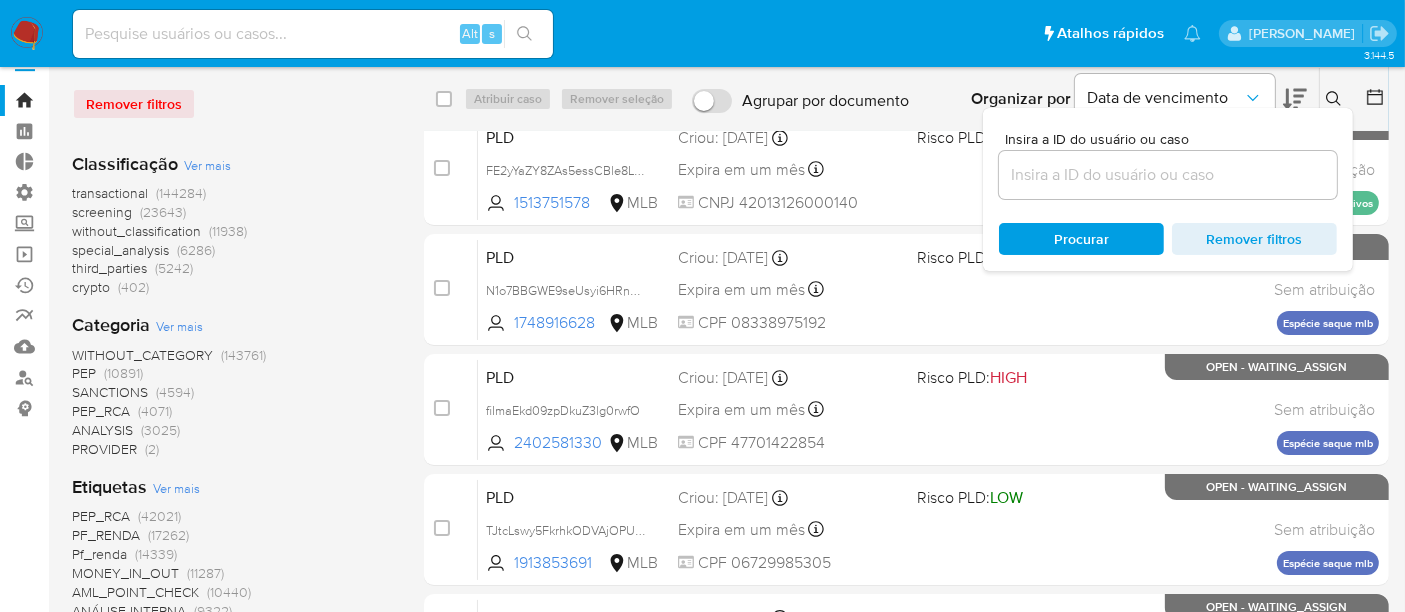 click at bounding box center (1168, 175) 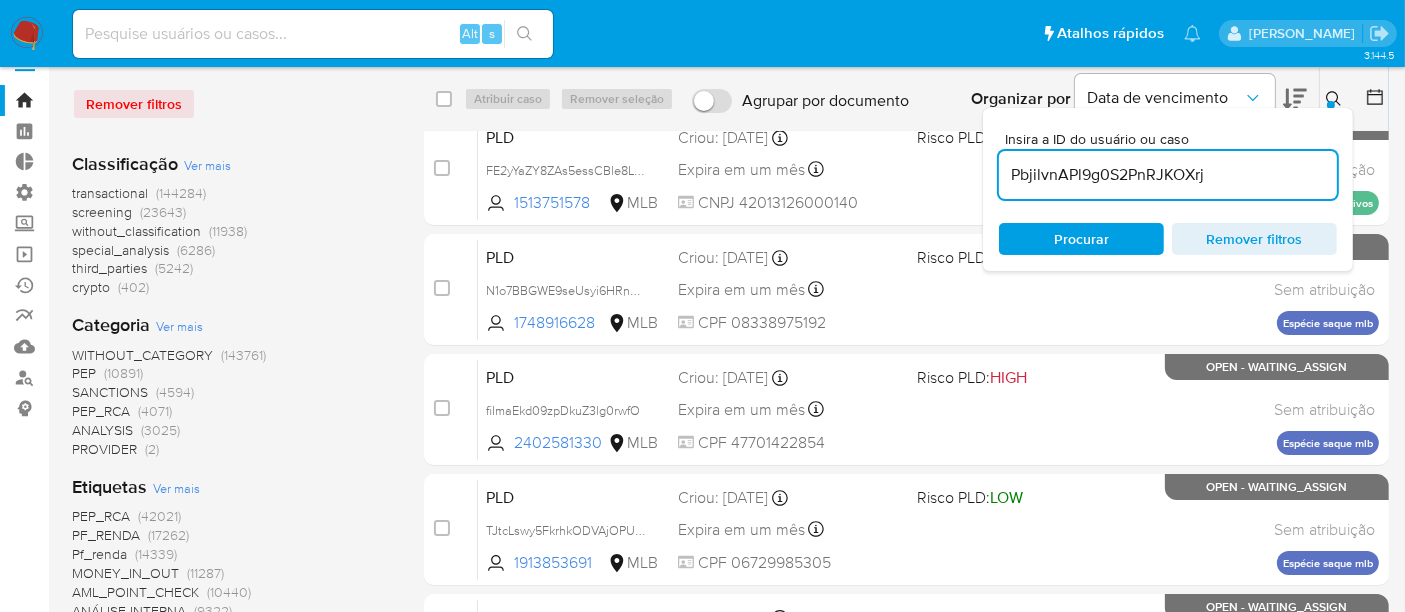 type on "PbjilvnAPl9g0S2PnRJKOXrj" 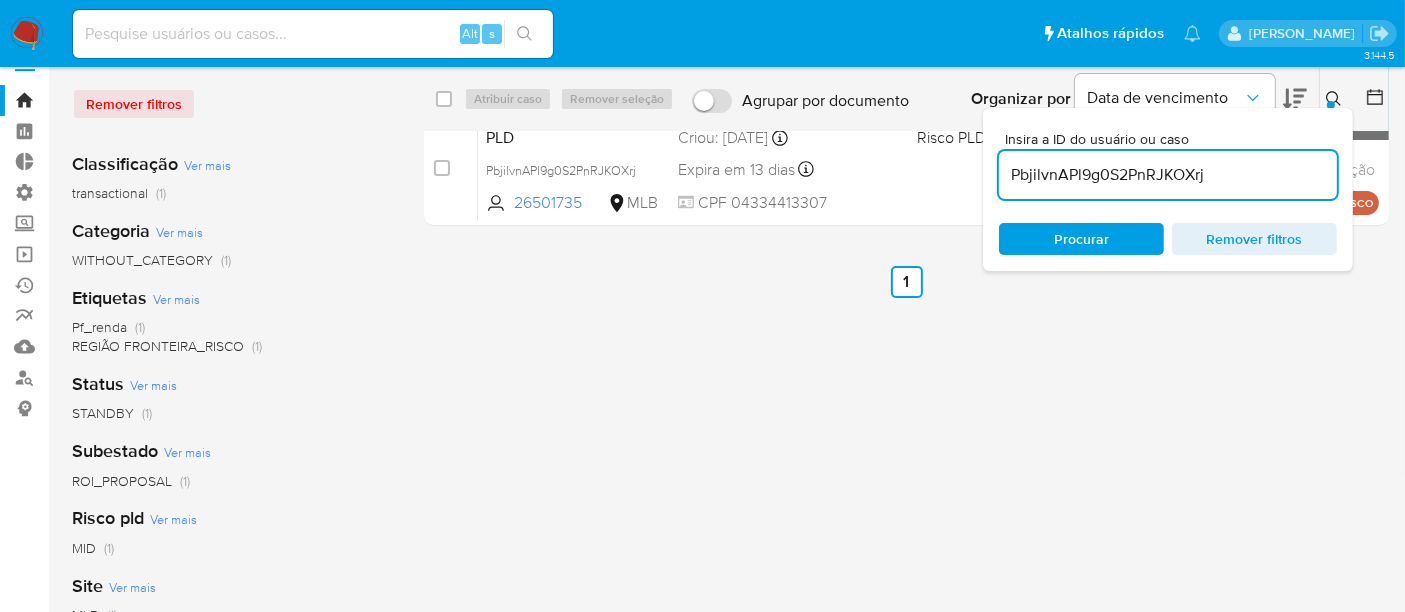 click at bounding box center [1336, 99] 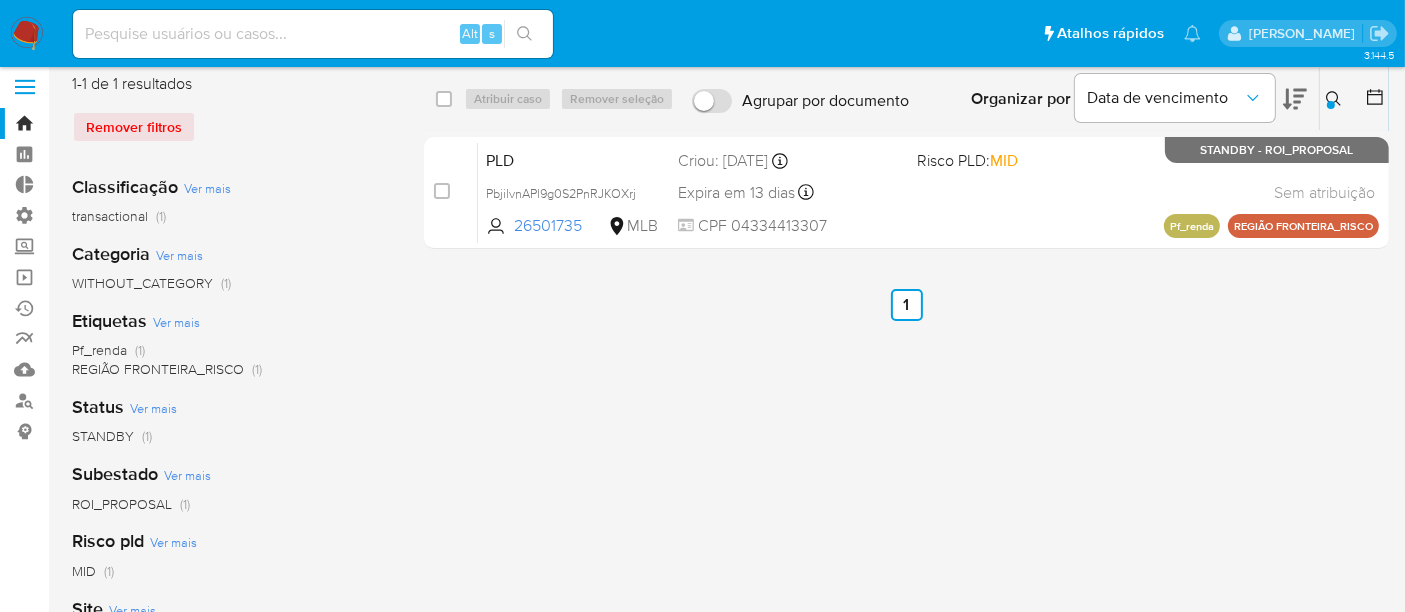 scroll, scrollTop: 0, scrollLeft: 0, axis: both 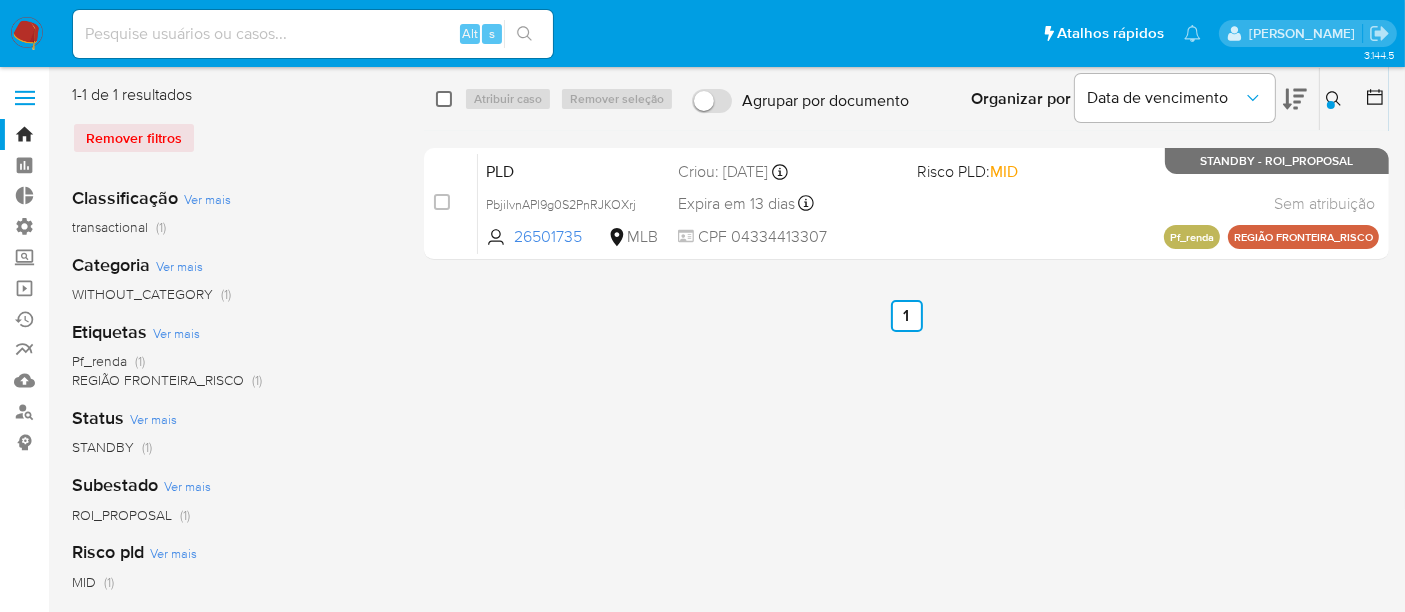 click at bounding box center [444, 99] 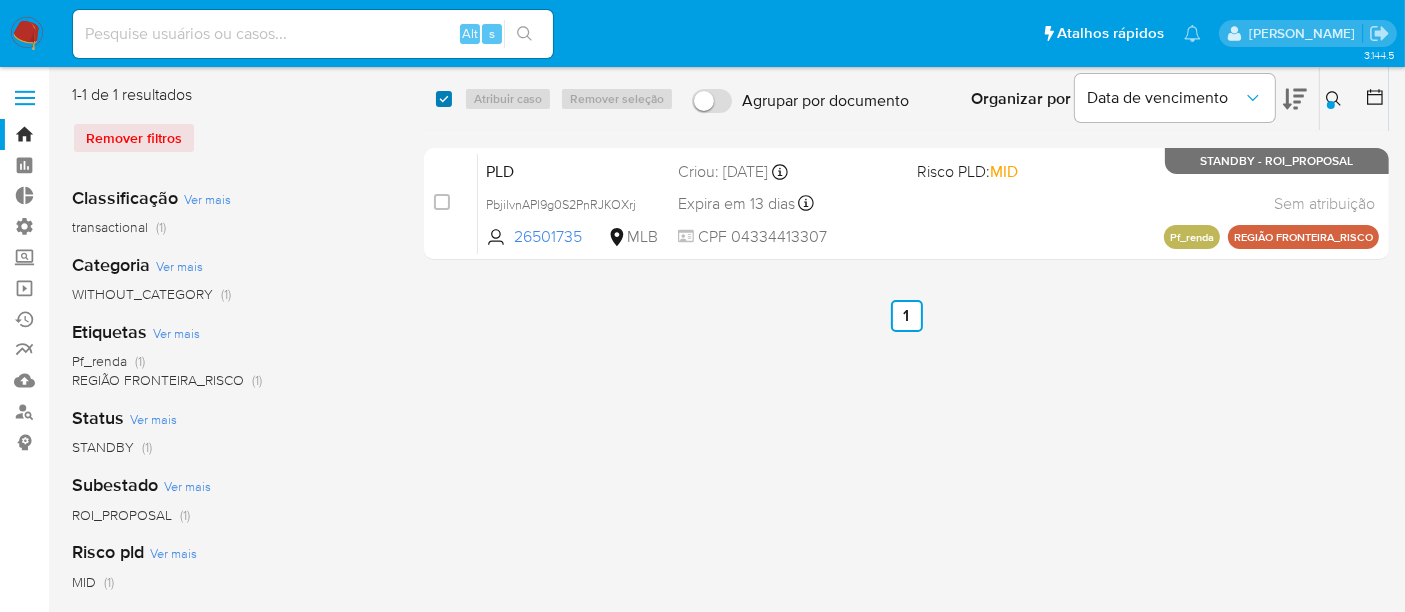 checkbox on "true" 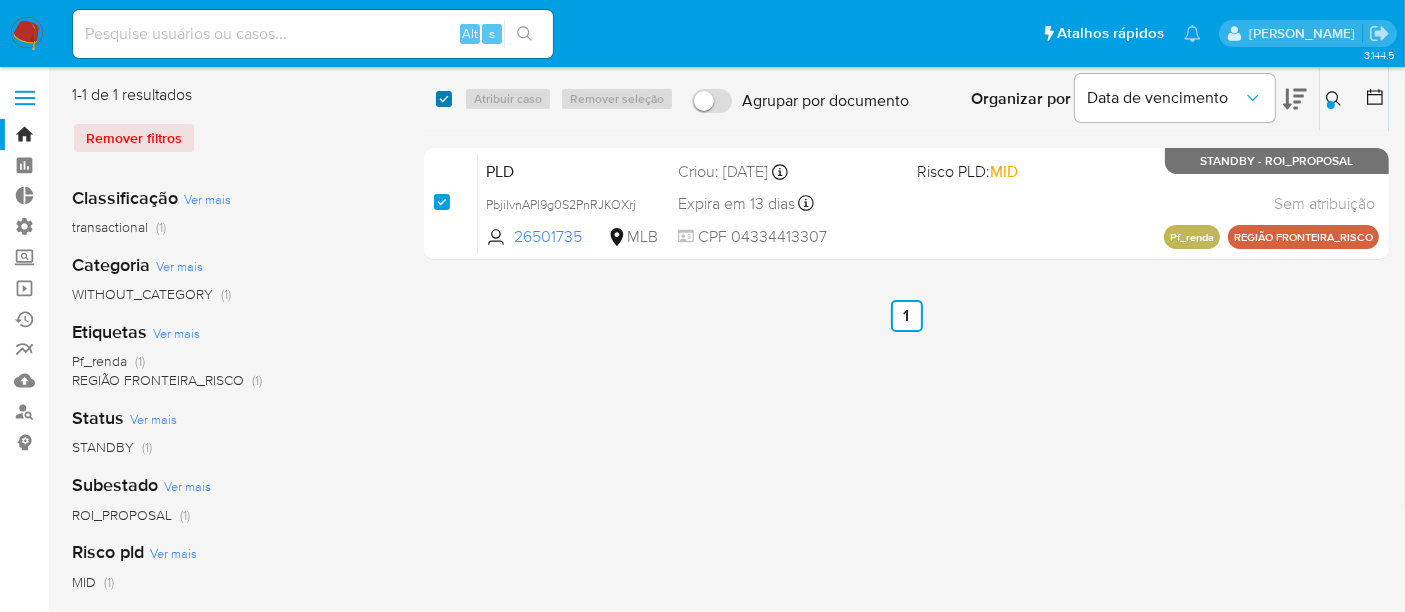checkbox on "true" 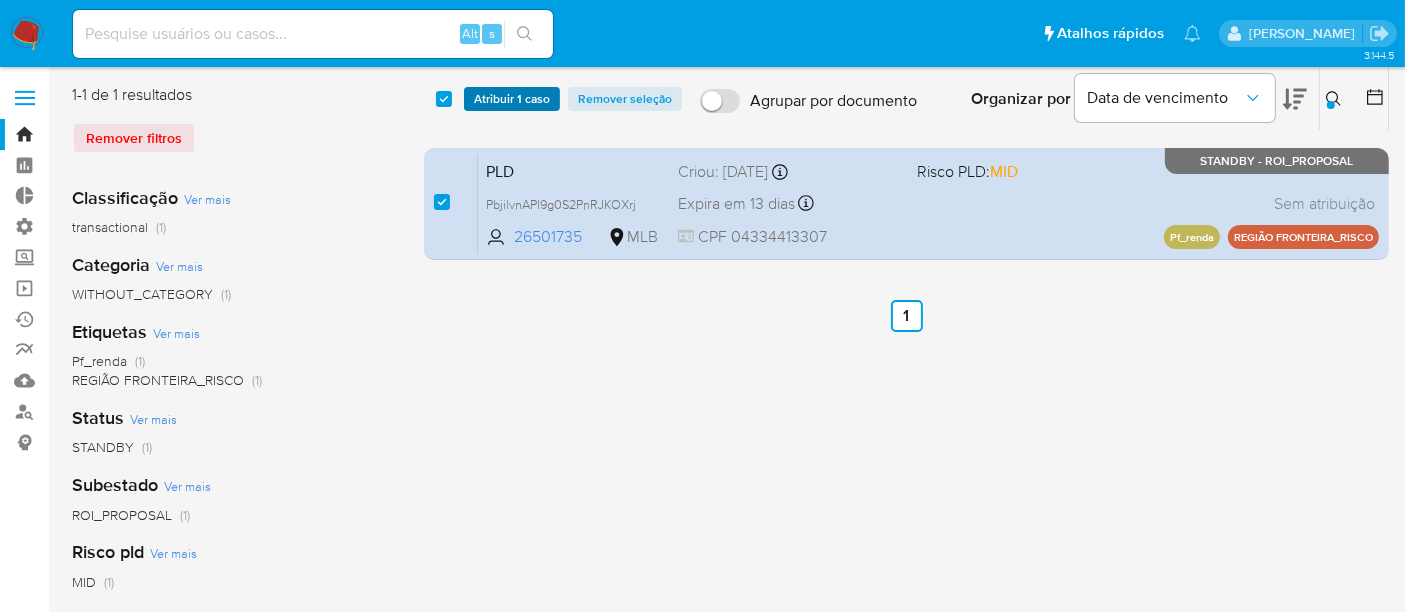 click on "Atribuir 1 caso" at bounding box center [512, 99] 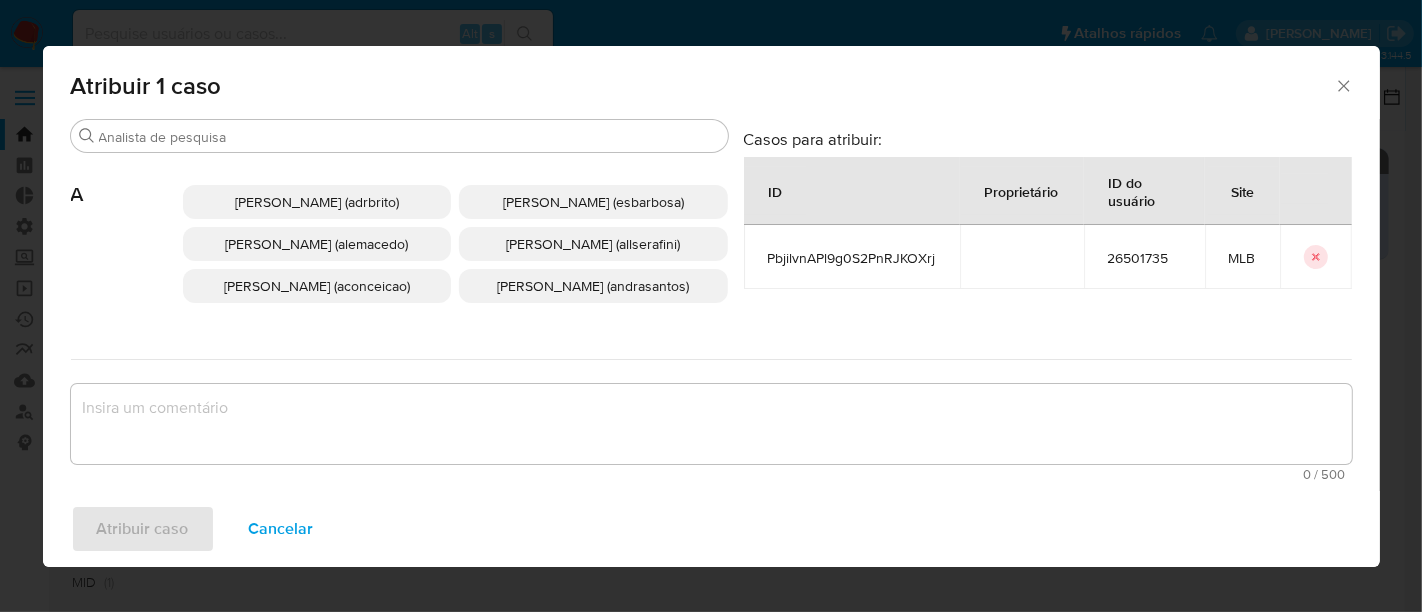 click on "Alexandra Macedo Da Silva (alemacedo)" at bounding box center (316, 244) 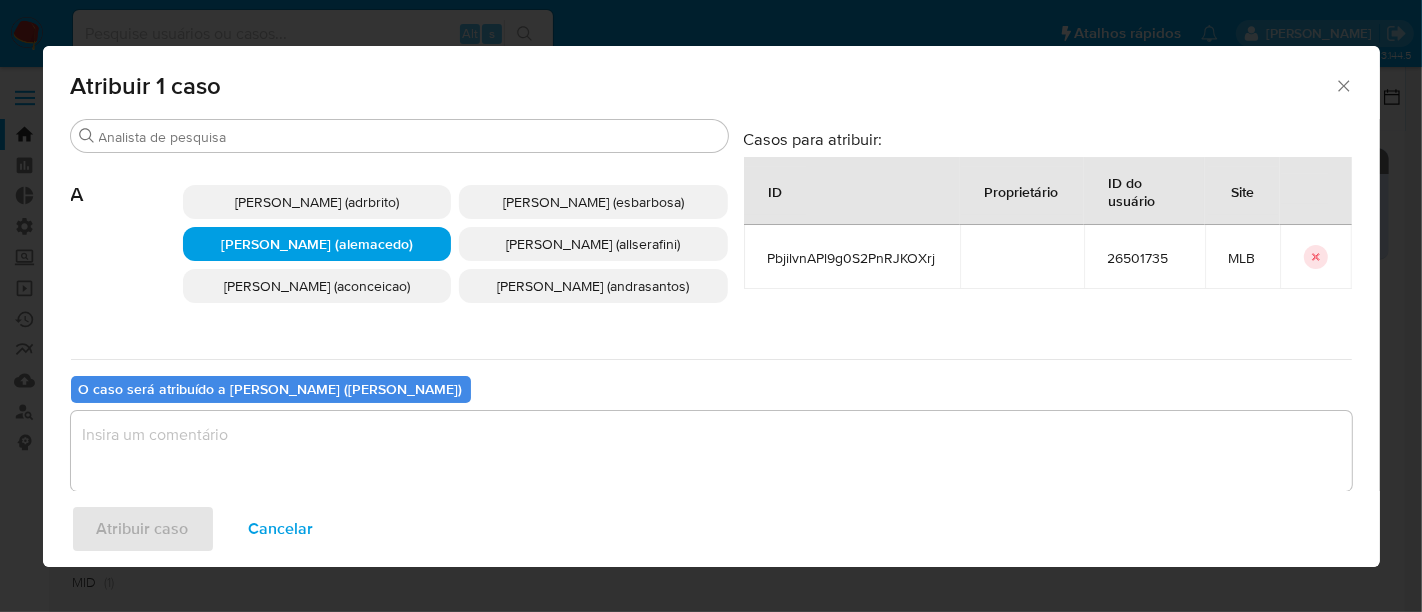 drag, startPoint x: 187, startPoint y: 432, endPoint x: 191, endPoint y: 458, distance: 26.305893 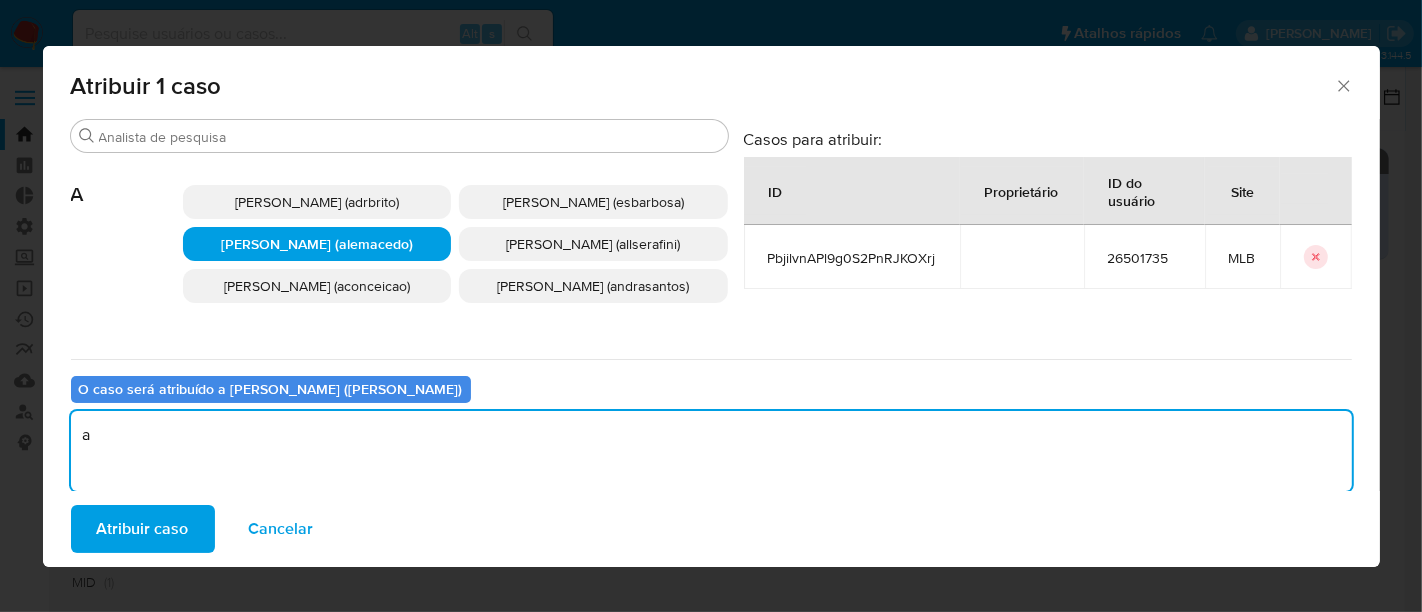 type on "a" 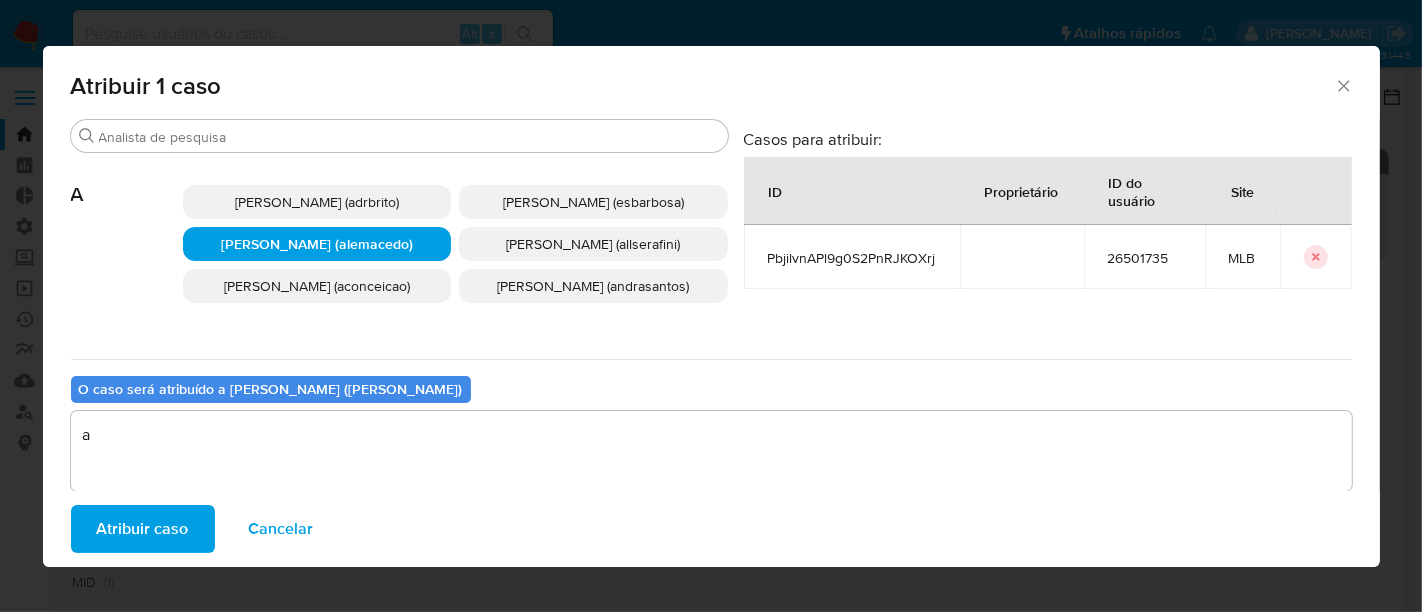 click on "Atribuir caso" at bounding box center [143, 529] 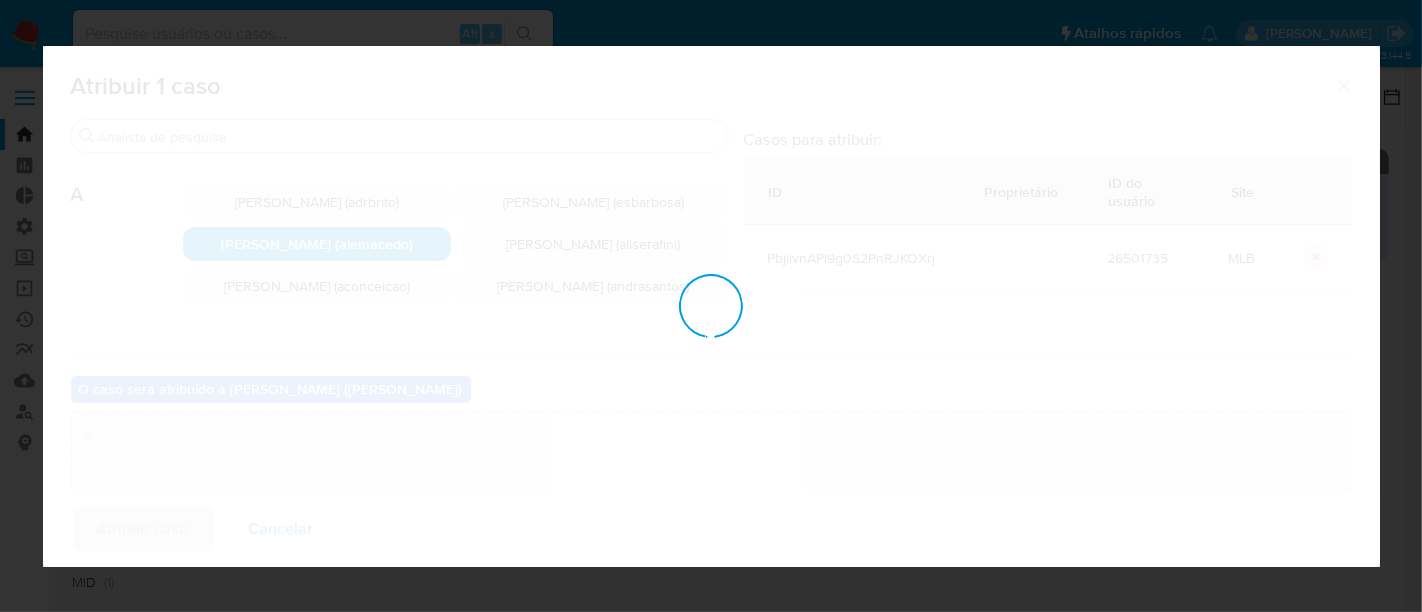 type 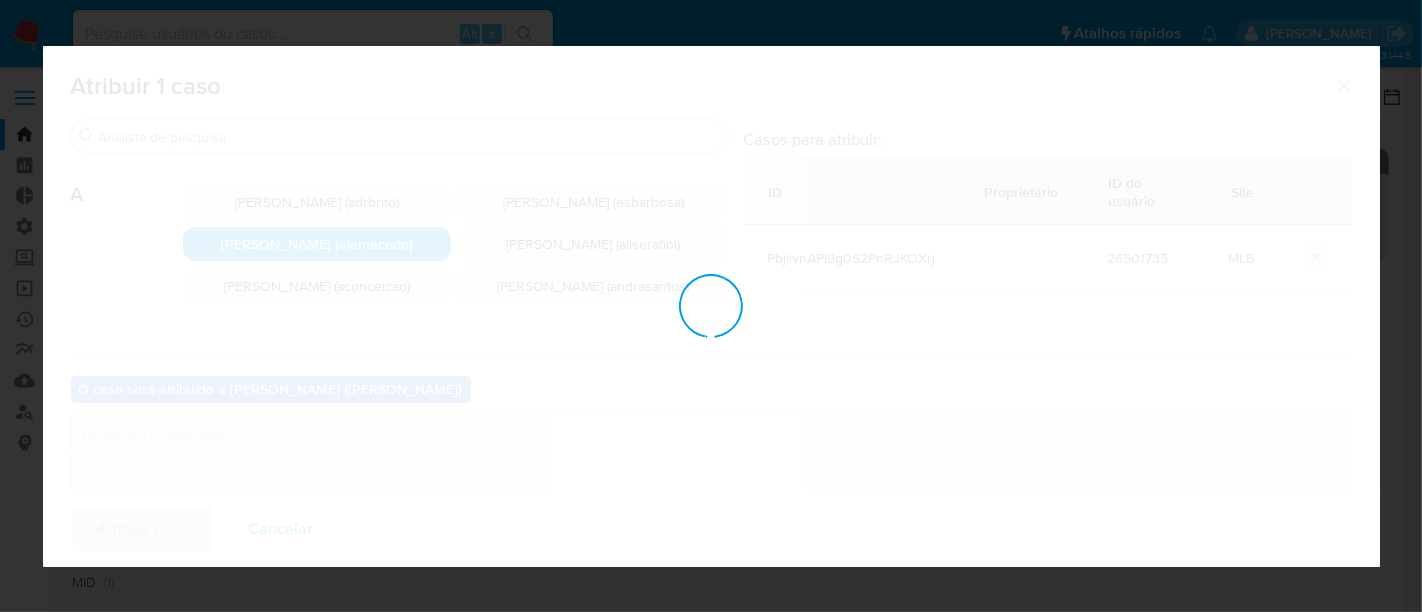 checkbox on "false" 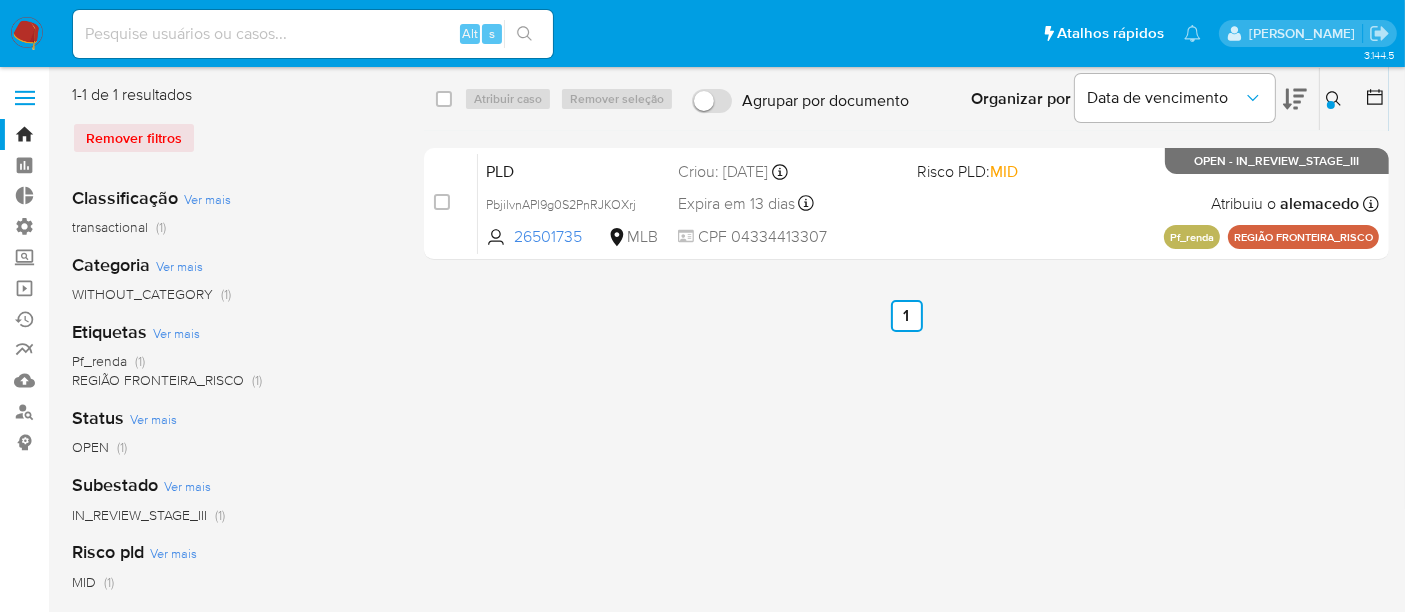 click 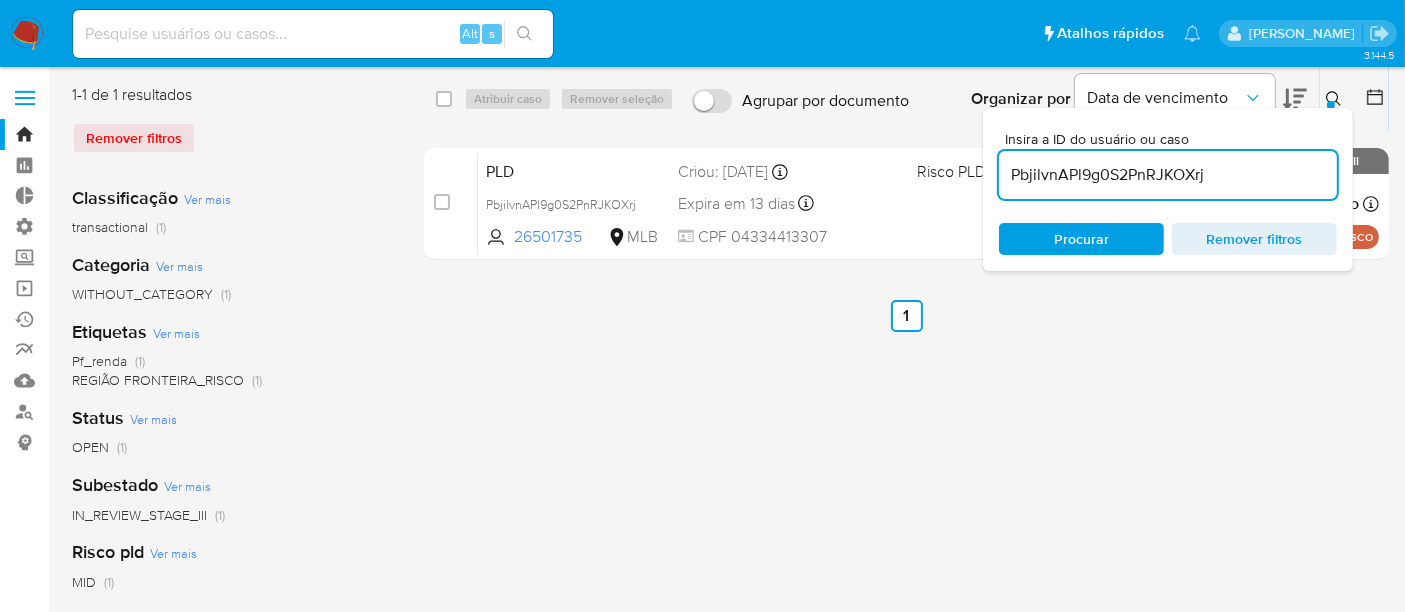 drag, startPoint x: 1006, startPoint y: 172, endPoint x: 1296, endPoint y: 175, distance: 290.0155 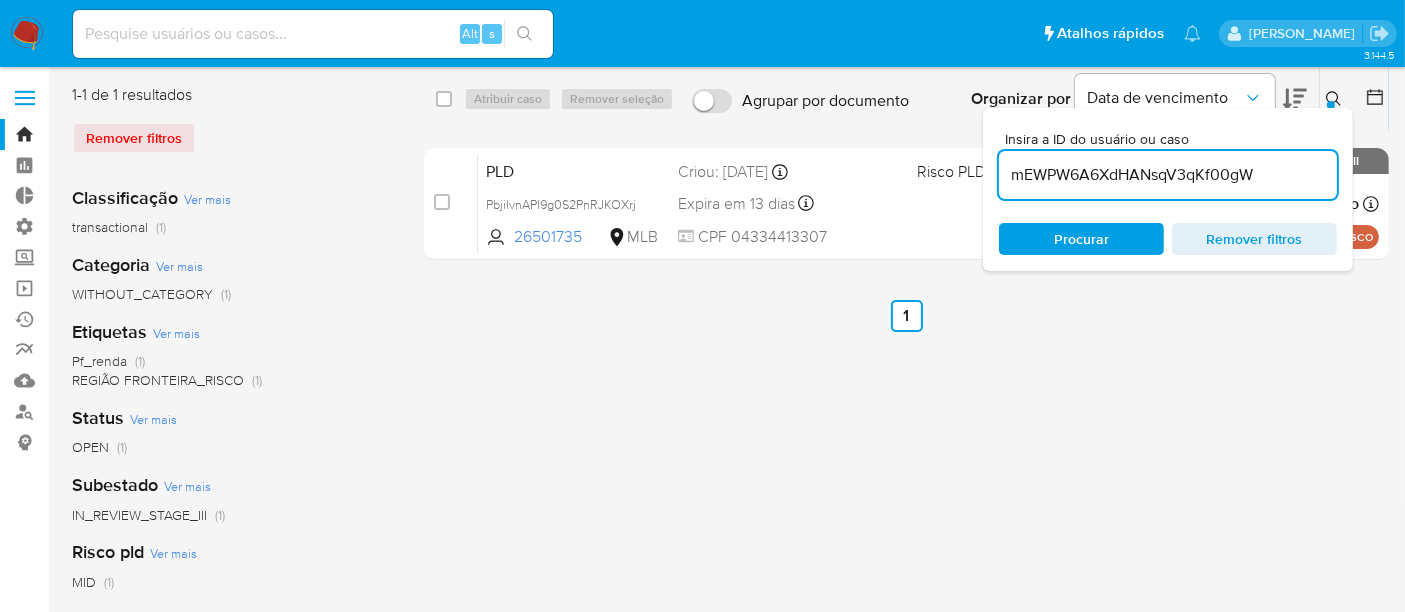 type on "mEWPW6A6XdHANsqV3qKf00gW" 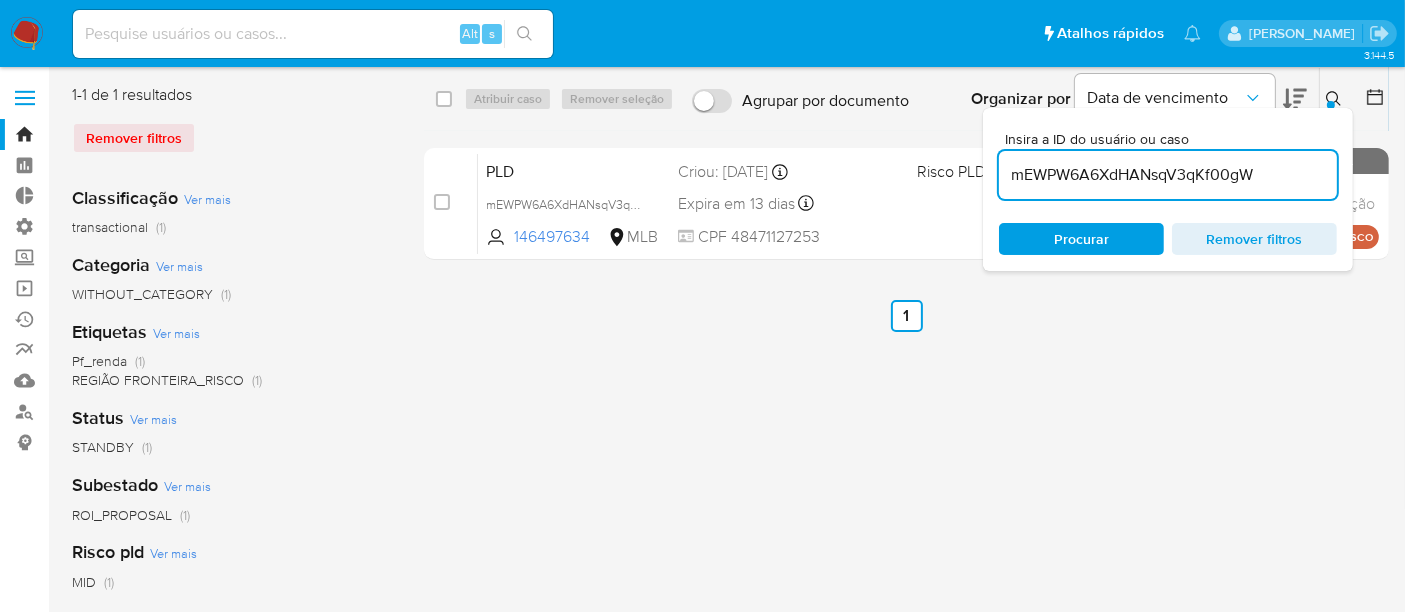 click at bounding box center (1336, 99) 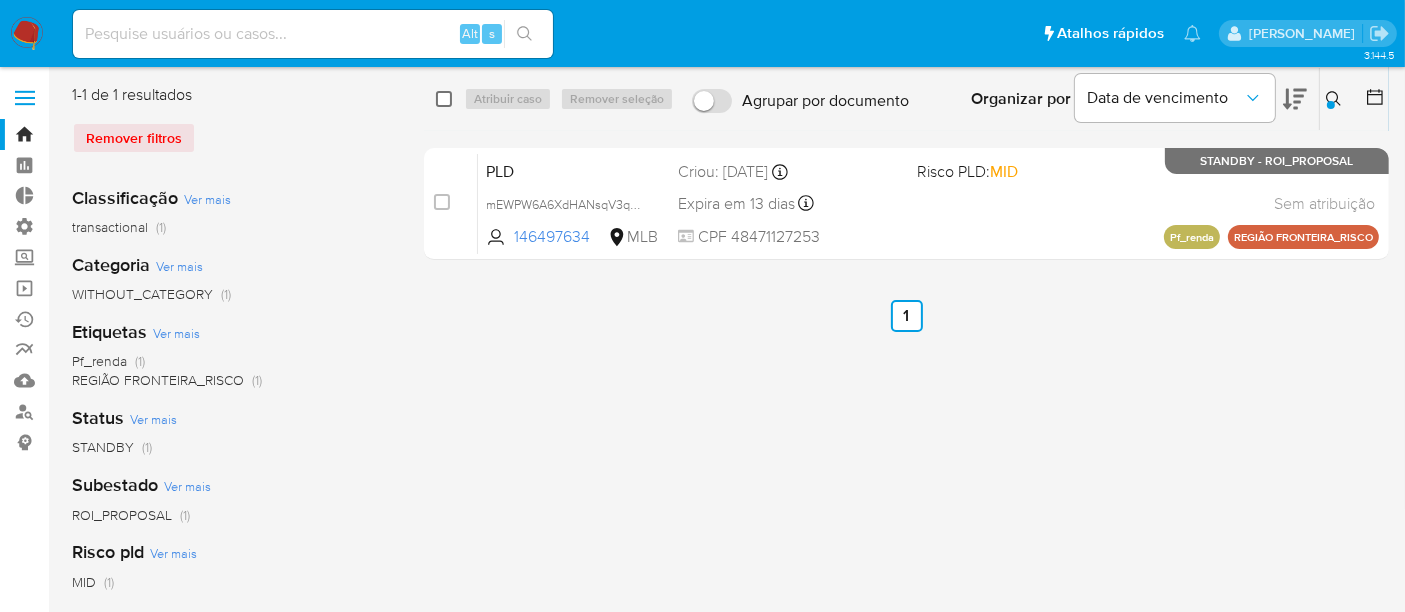 click at bounding box center [444, 99] 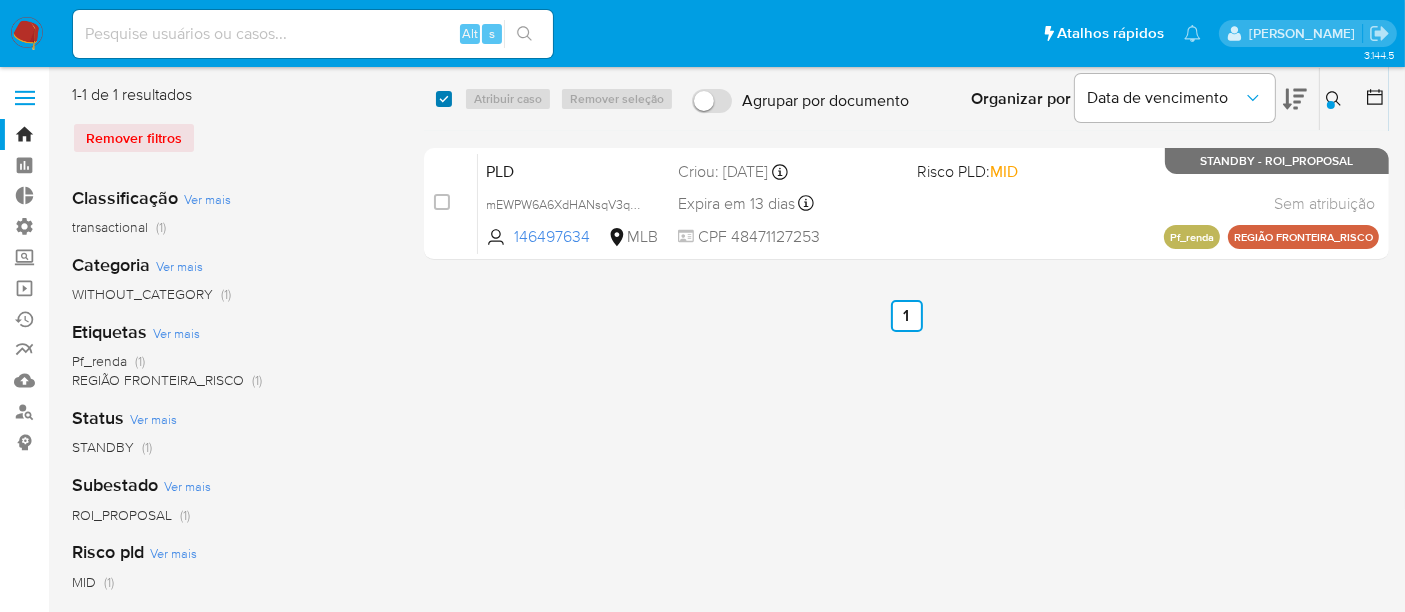 checkbox on "true" 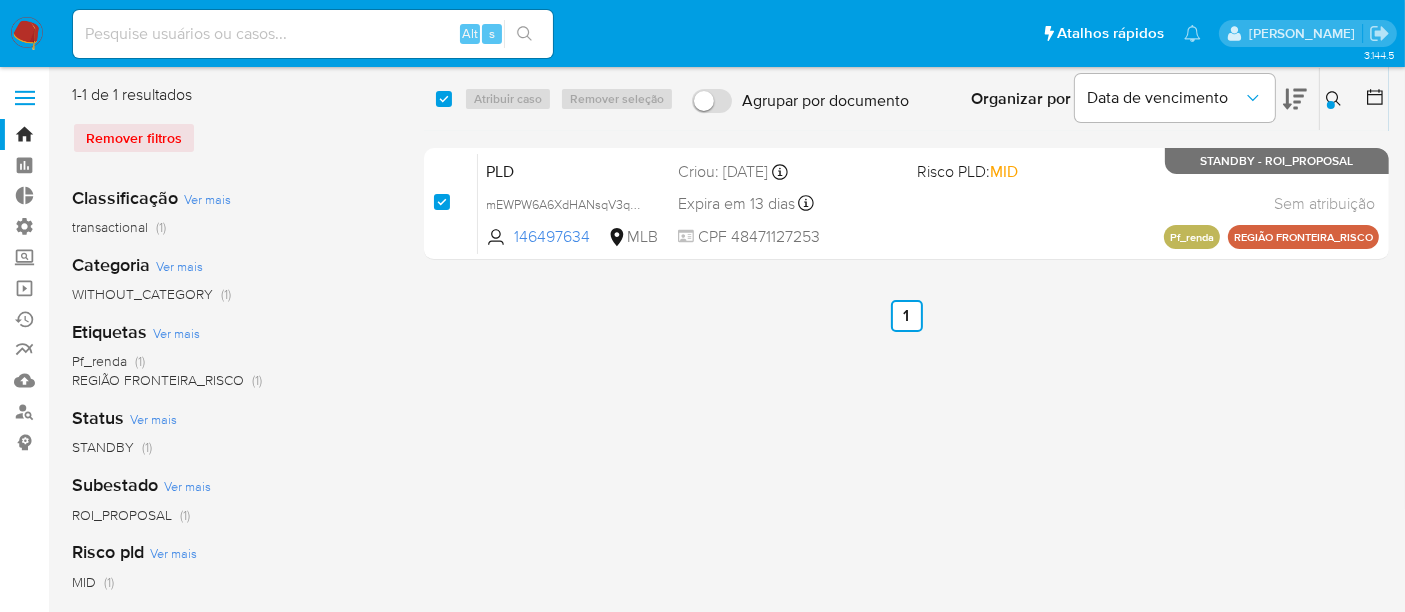 checkbox on "true" 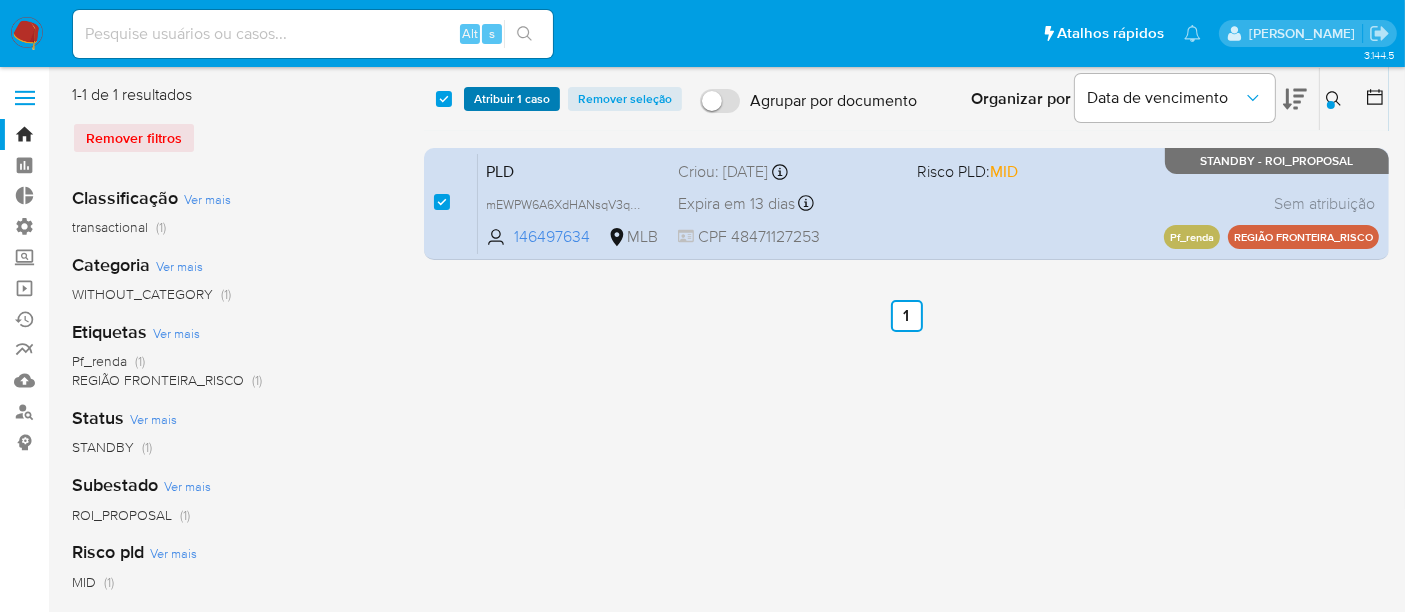 click on "Atribuir 1 caso" at bounding box center (512, 99) 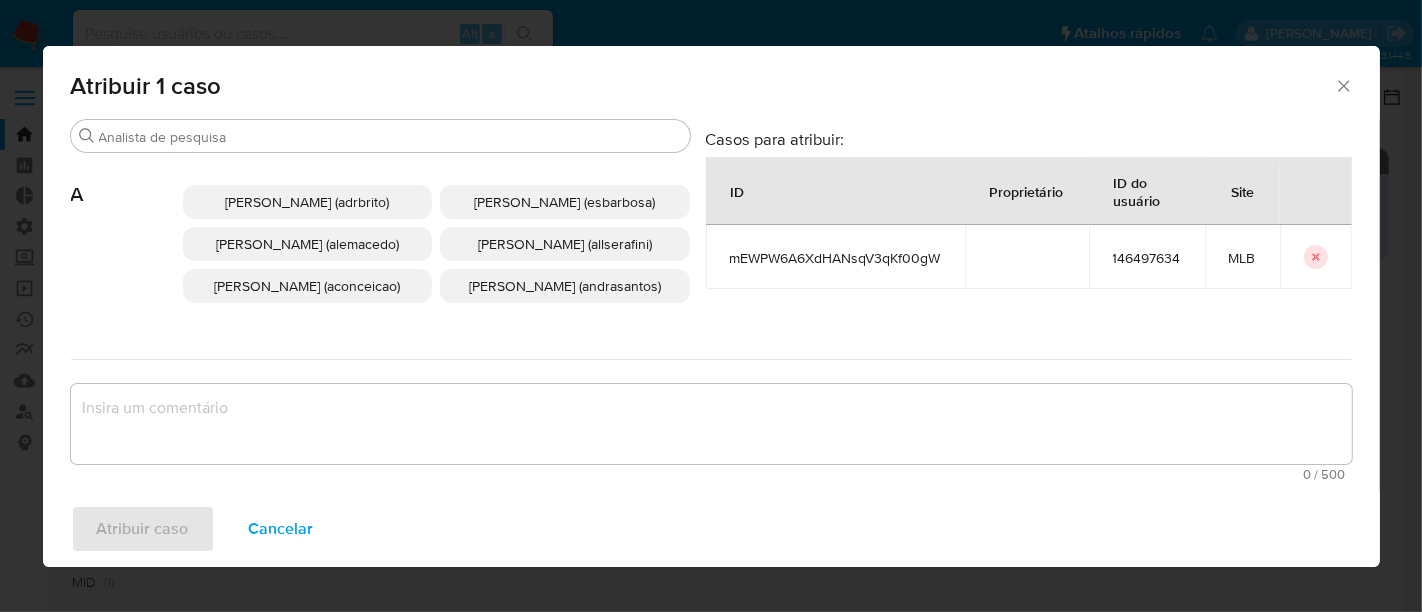click on "Alexandra Macedo Da Silva (alemacedo)" at bounding box center [307, 244] 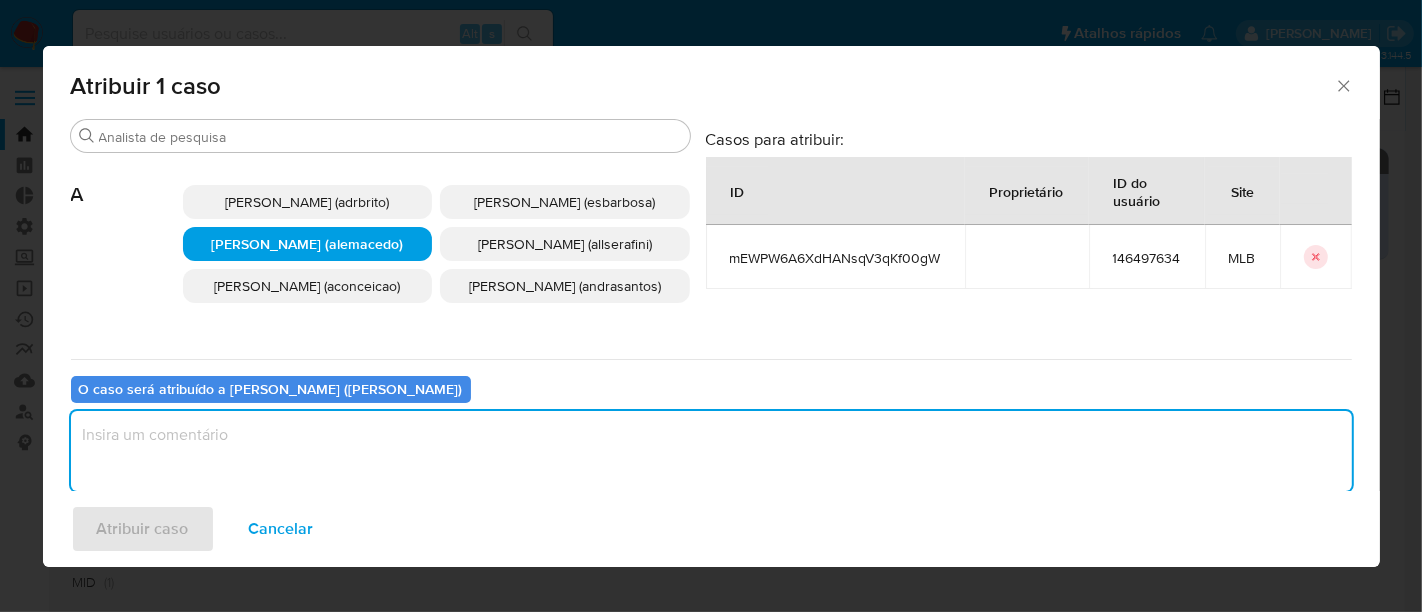 click at bounding box center (711, 451) 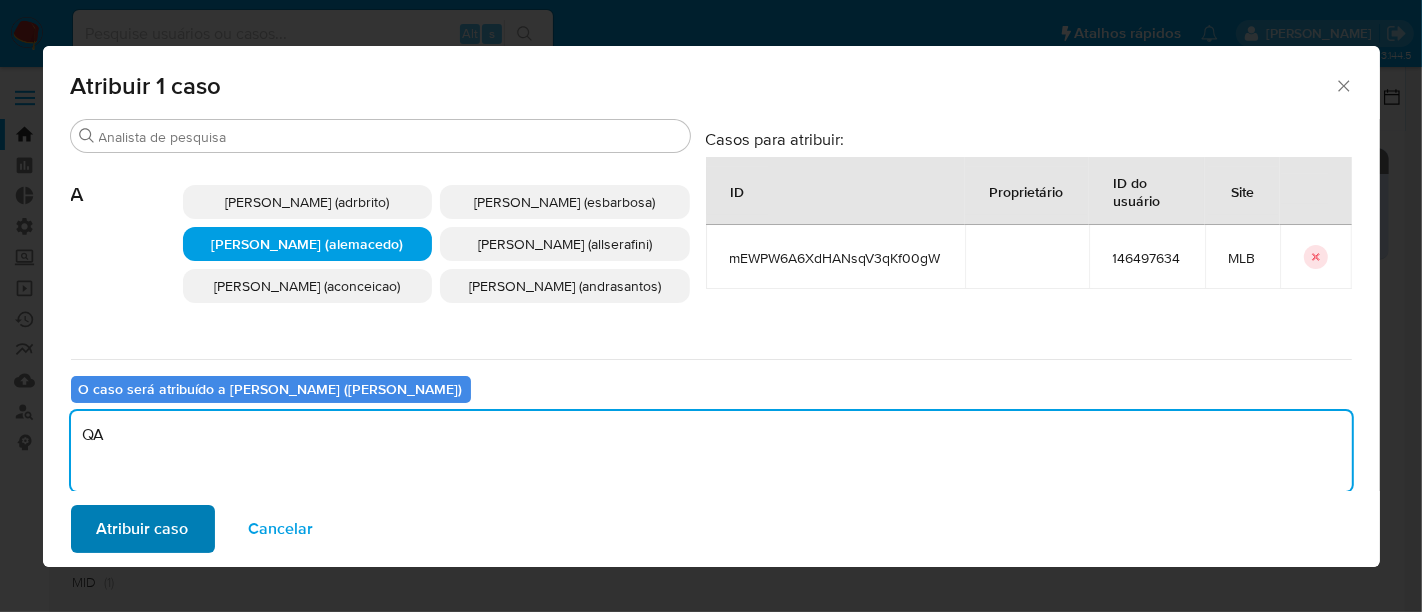 type on "QA" 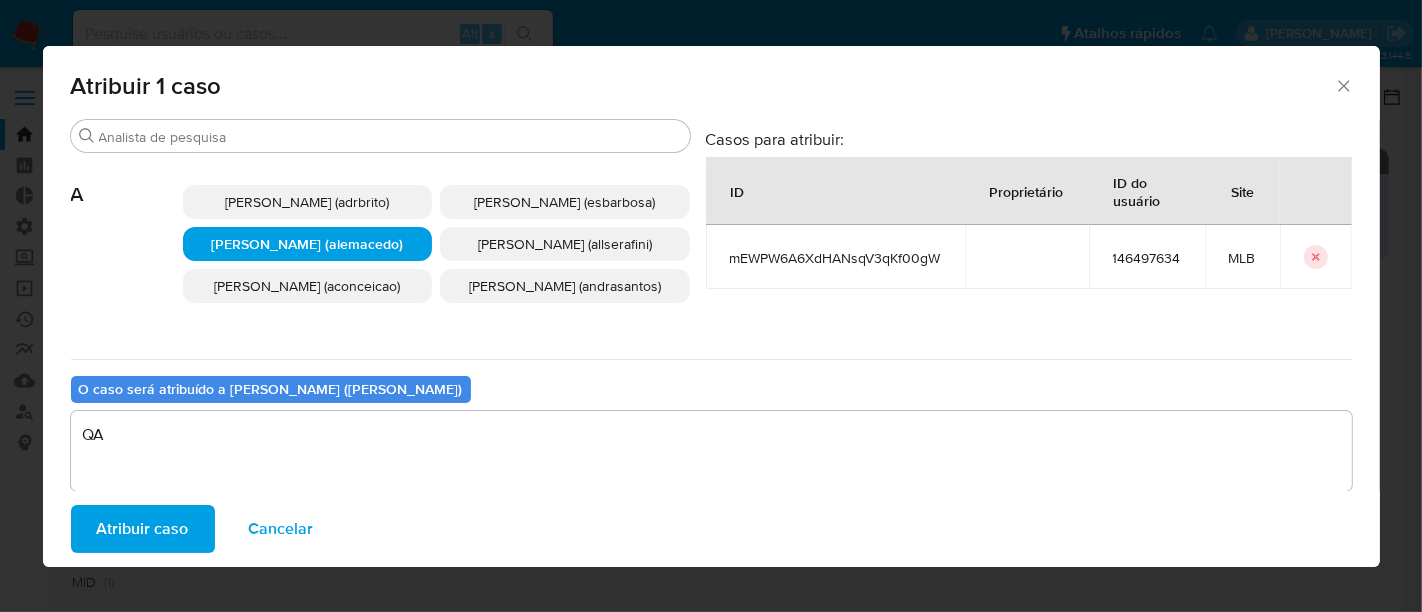 click on "Atribuir caso" at bounding box center (143, 529) 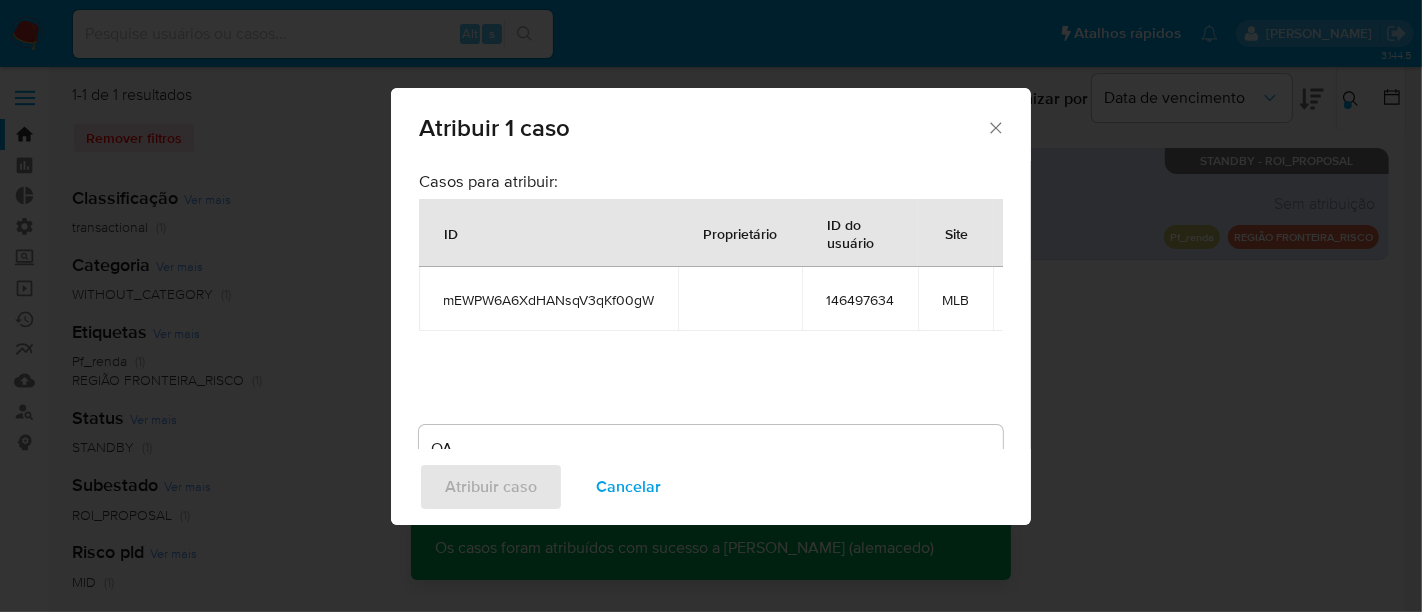type 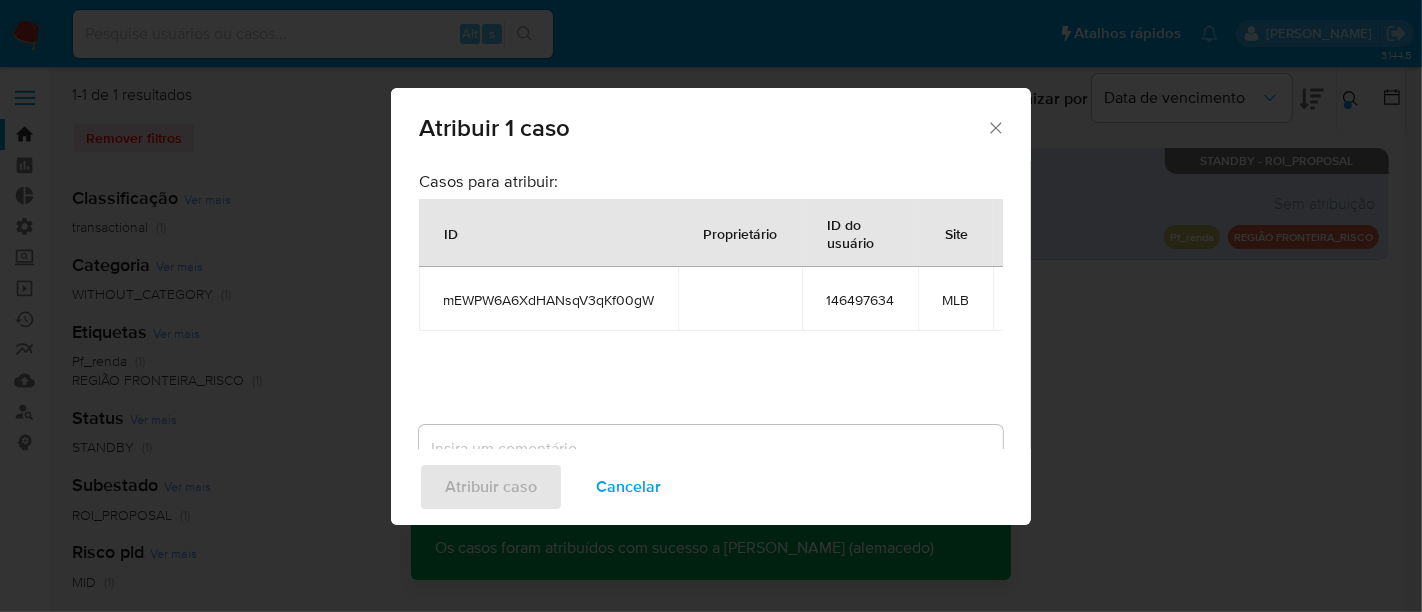 checkbox on "false" 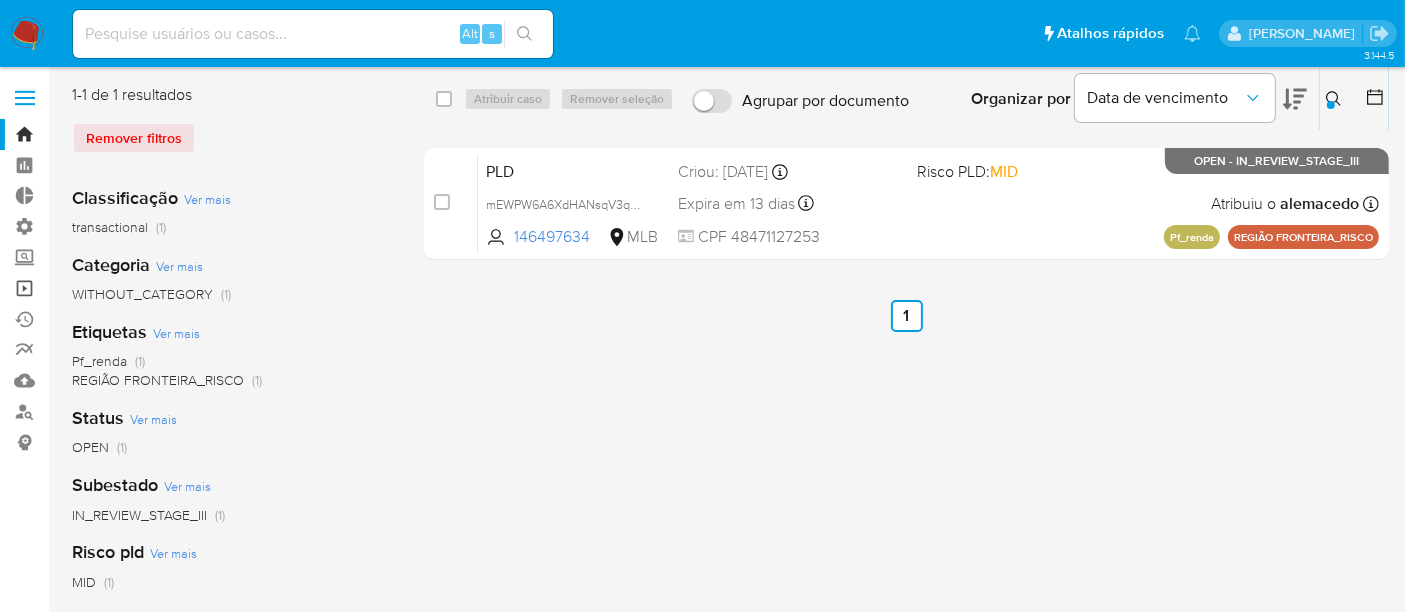 click on "Operações em massa" at bounding box center (119, 288) 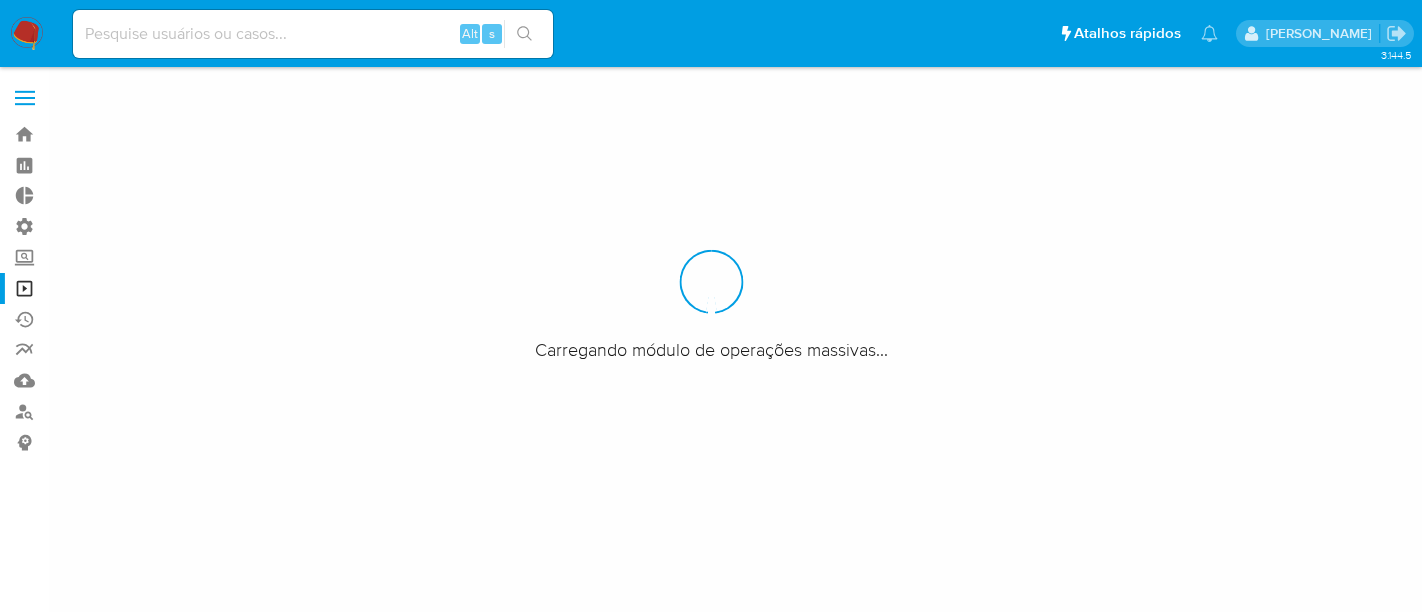 scroll, scrollTop: 0, scrollLeft: 0, axis: both 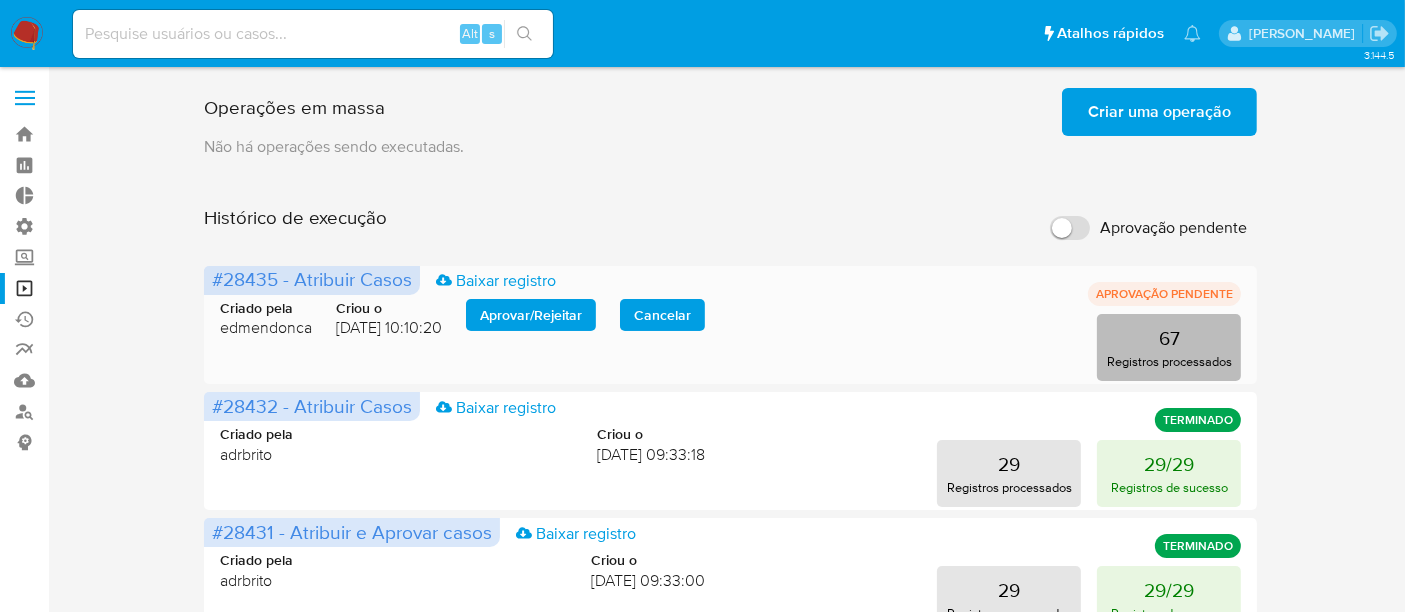 click on "67 Registros processados" at bounding box center (1169, 347) 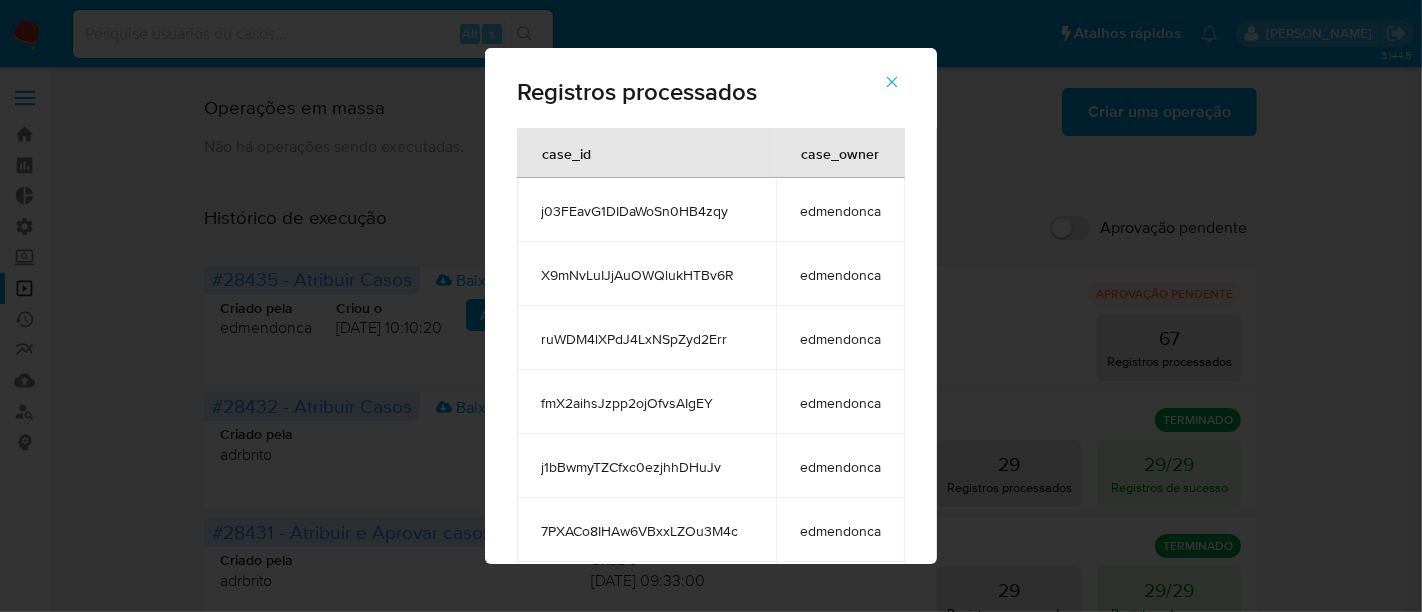 click 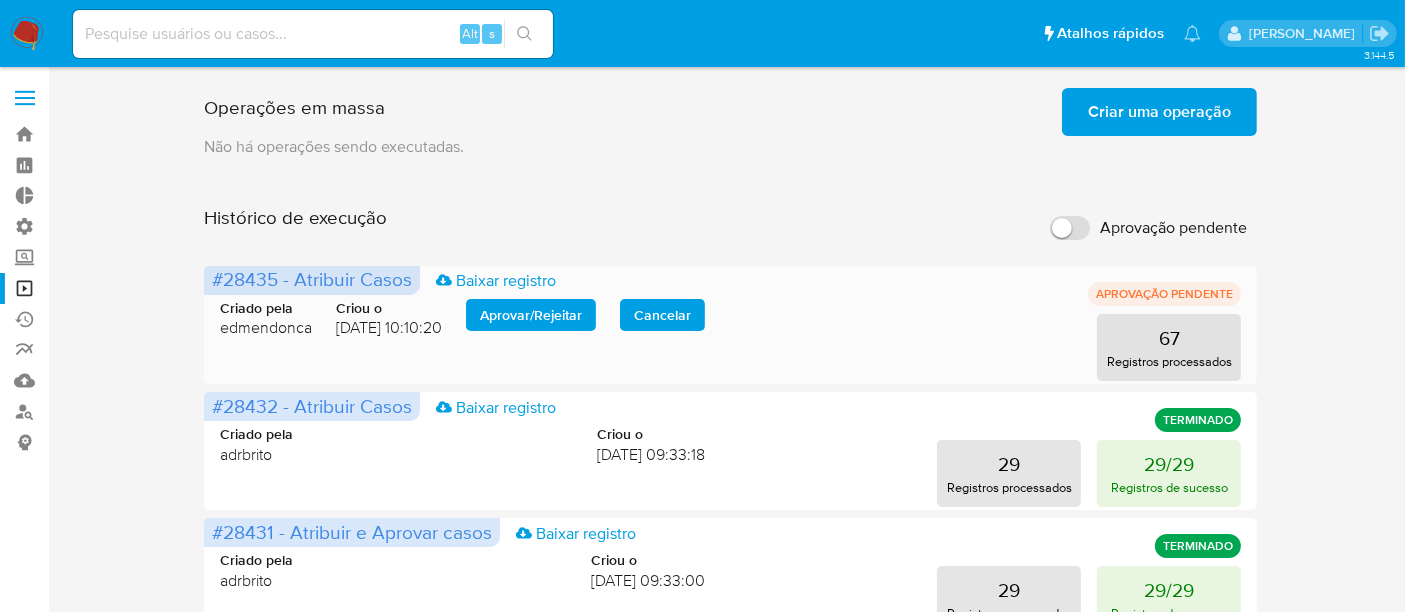 click on "Aprovar  /  Rejeitar" at bounding box center (531, 315) 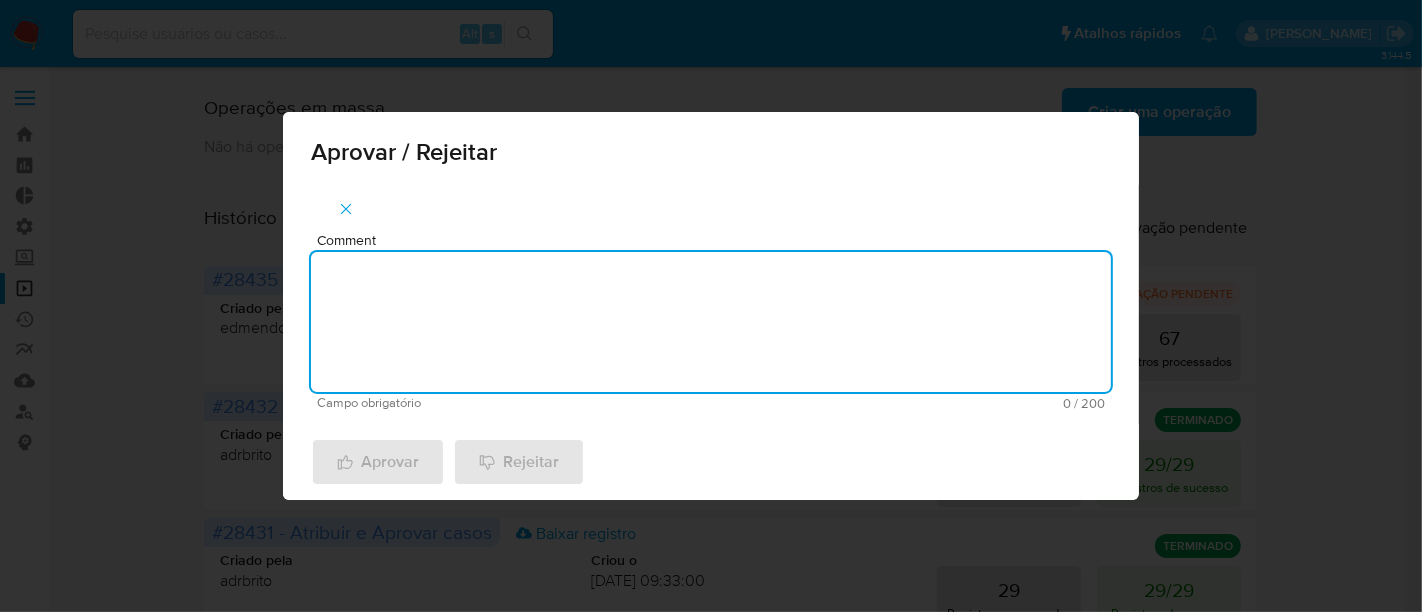 click on "Comment" at bounding box center [711, 322] 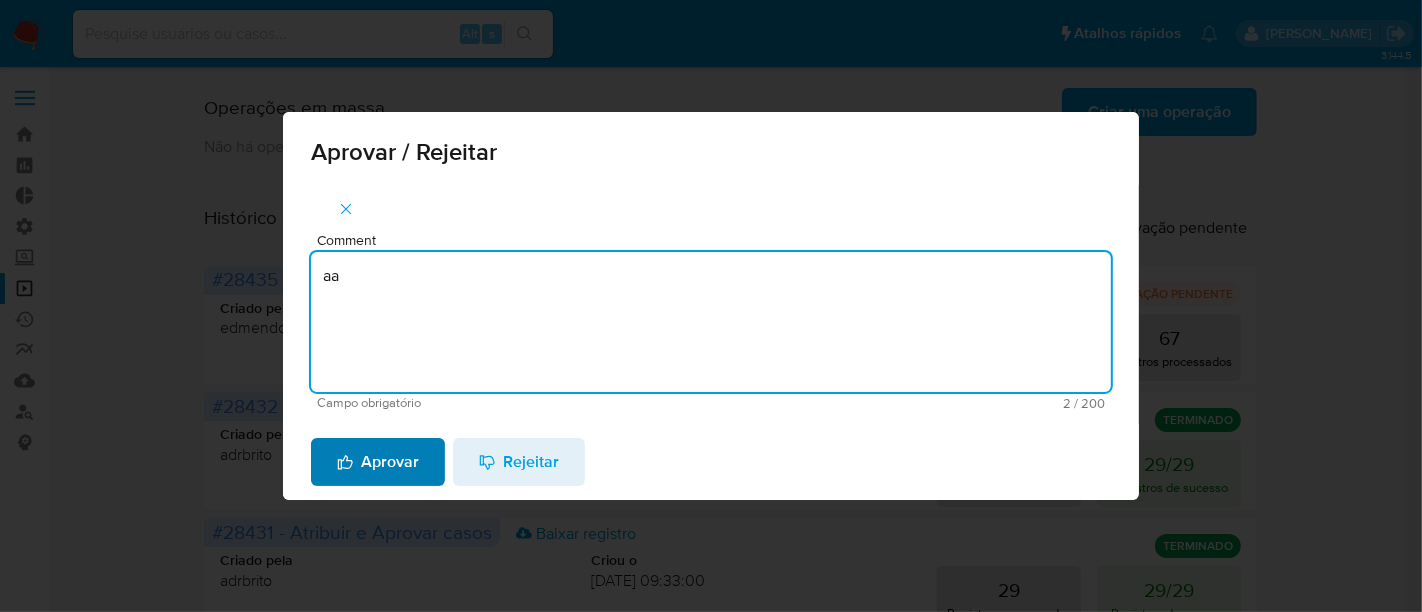type on "aa" 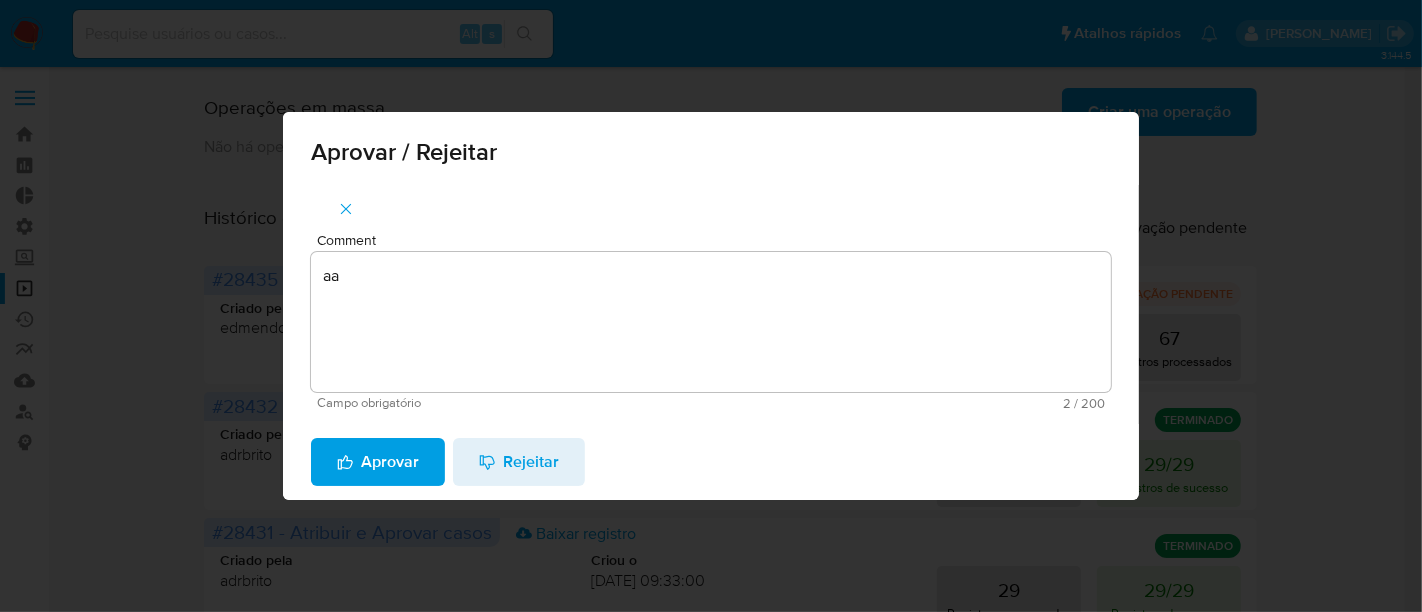 click on "Aprovar" at bounding box center (378, 462) 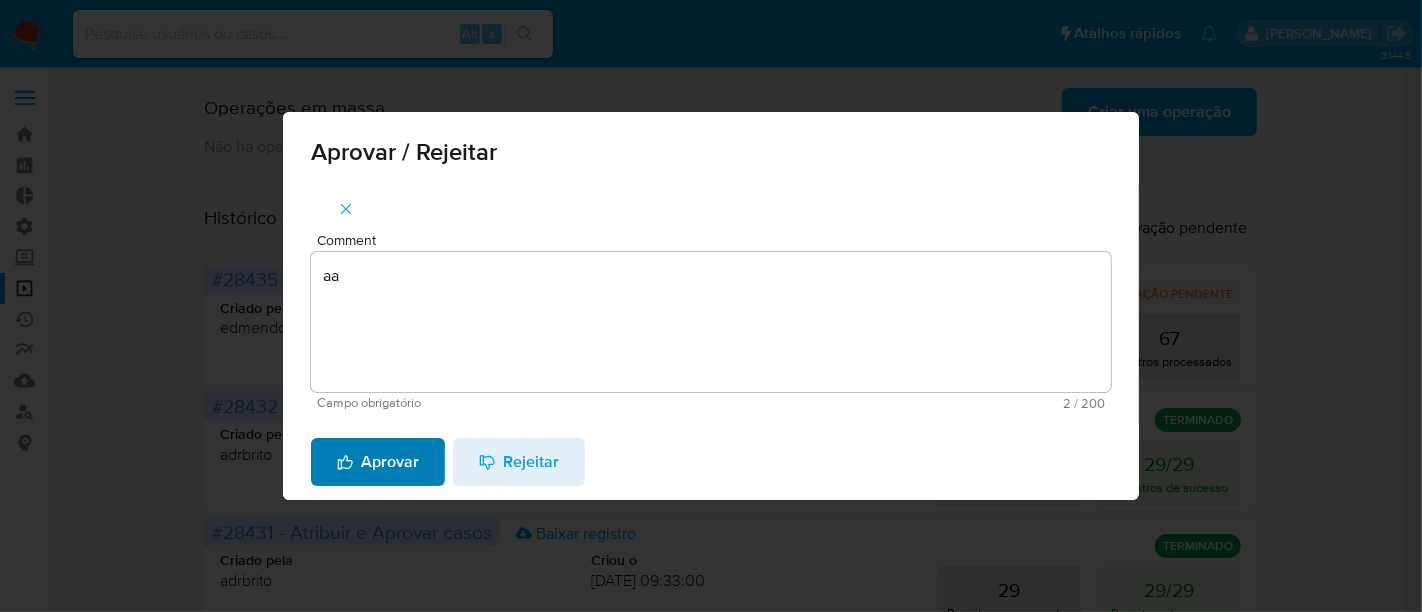 type 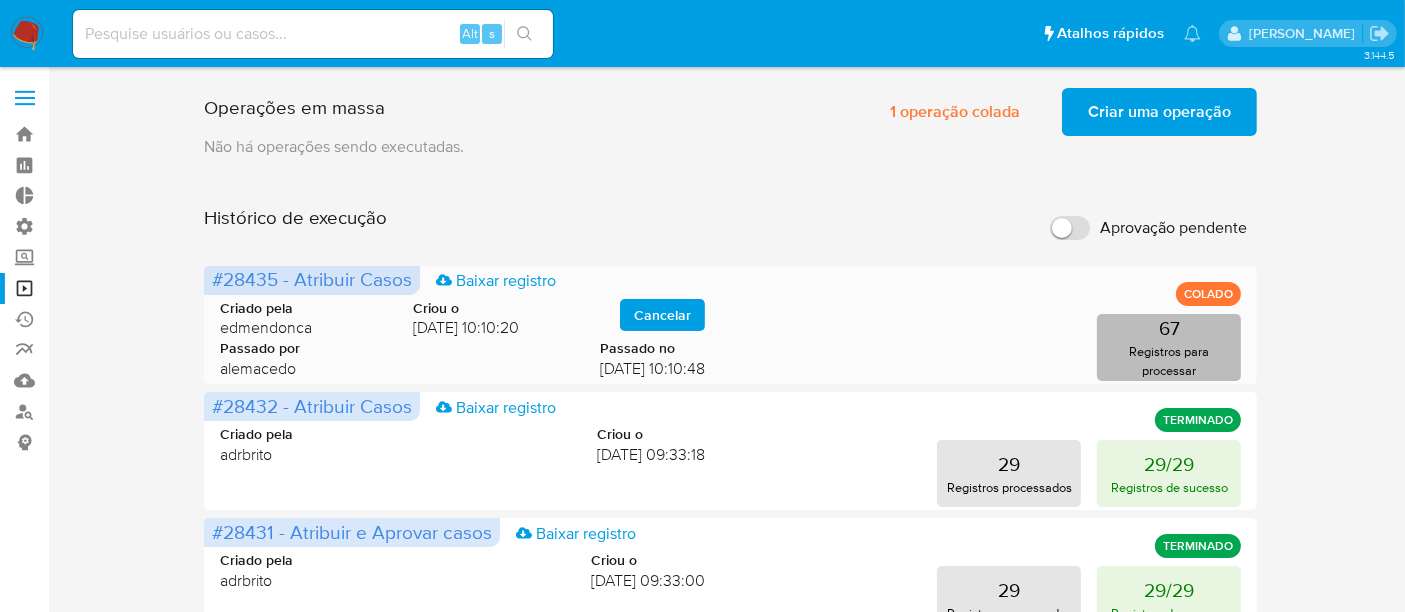 click on "Registros para processar" at bounding box center [1169, 361] 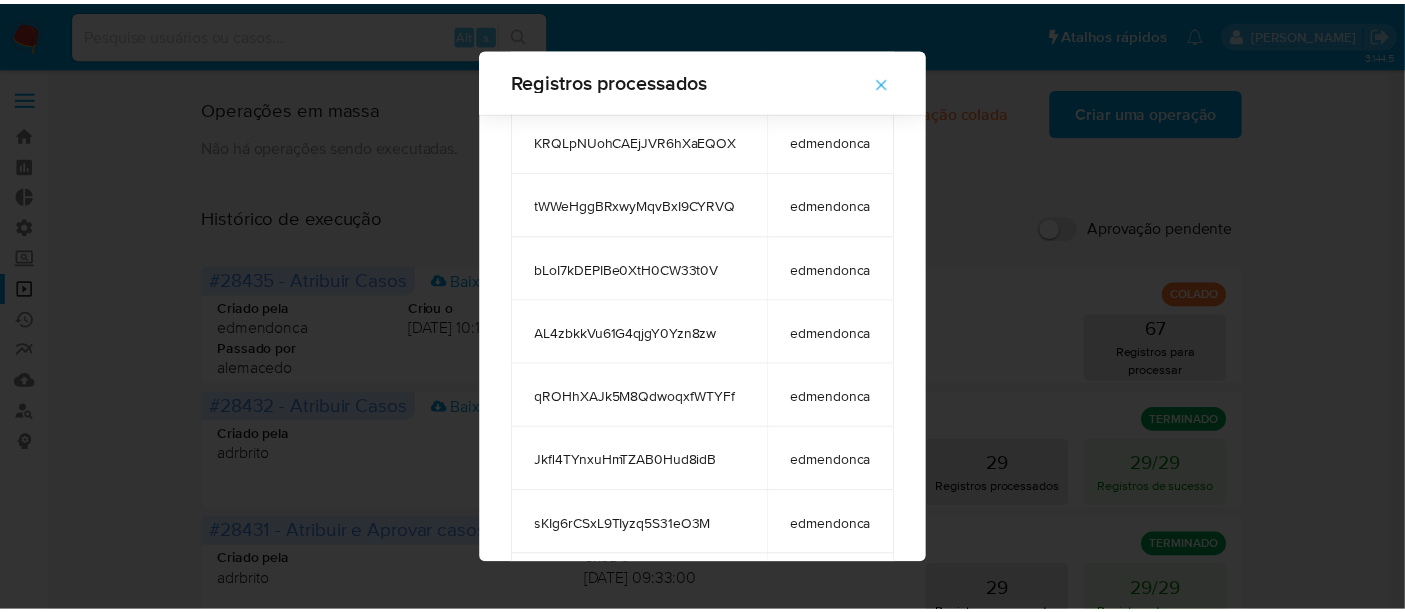 scroll, scrollTop: 249, scrollLeft: 0, axis: vertical 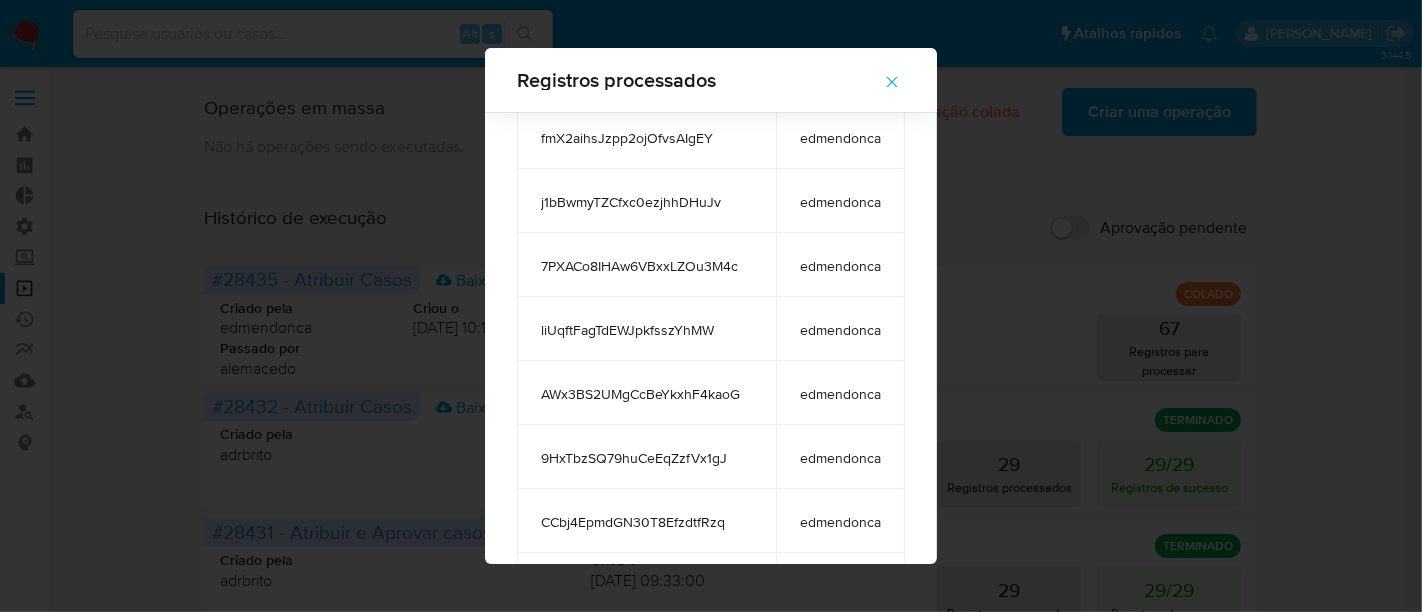 click 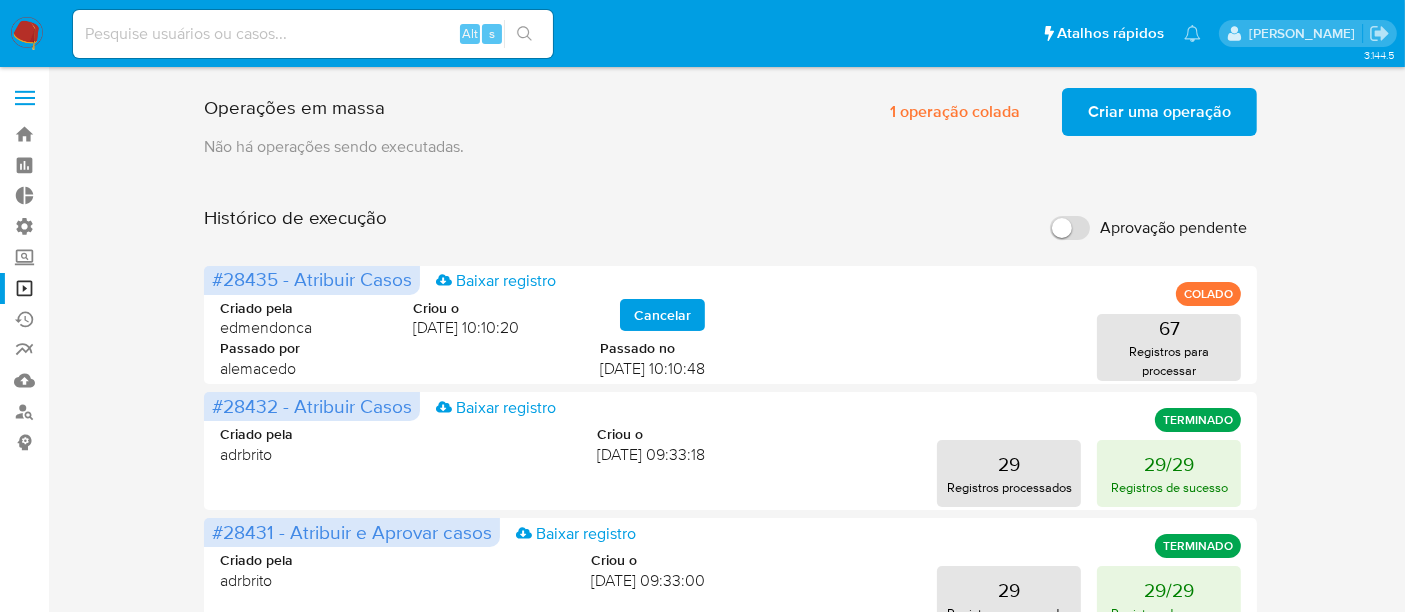 click at bounding box center [313, 34] 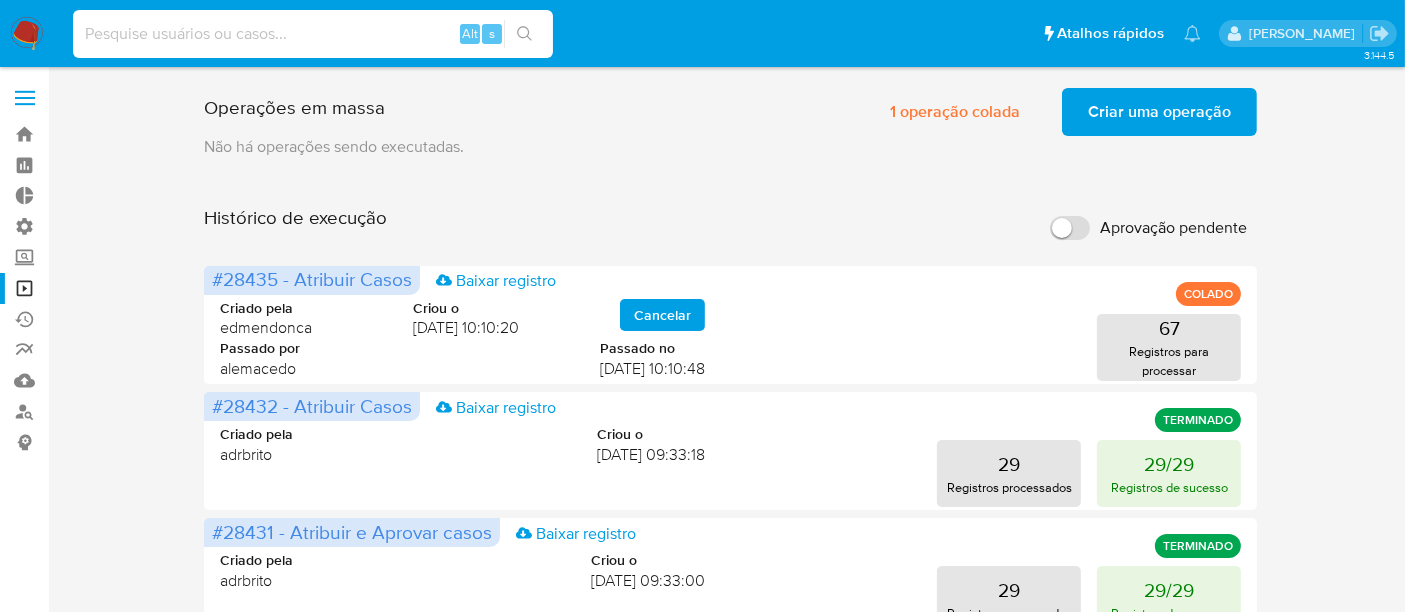paste on "s2n680gDkVPiywuGr61bqnYJ" 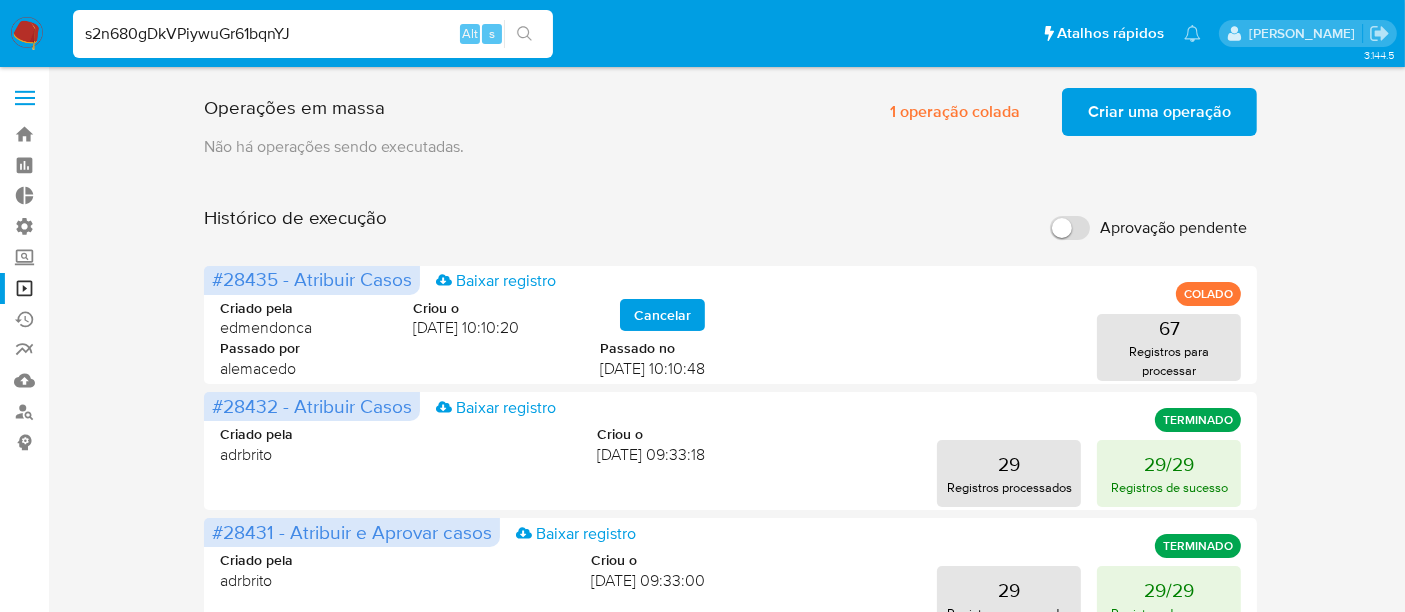 type on "s2n680gDkVPiywuGr61bqnYJ" 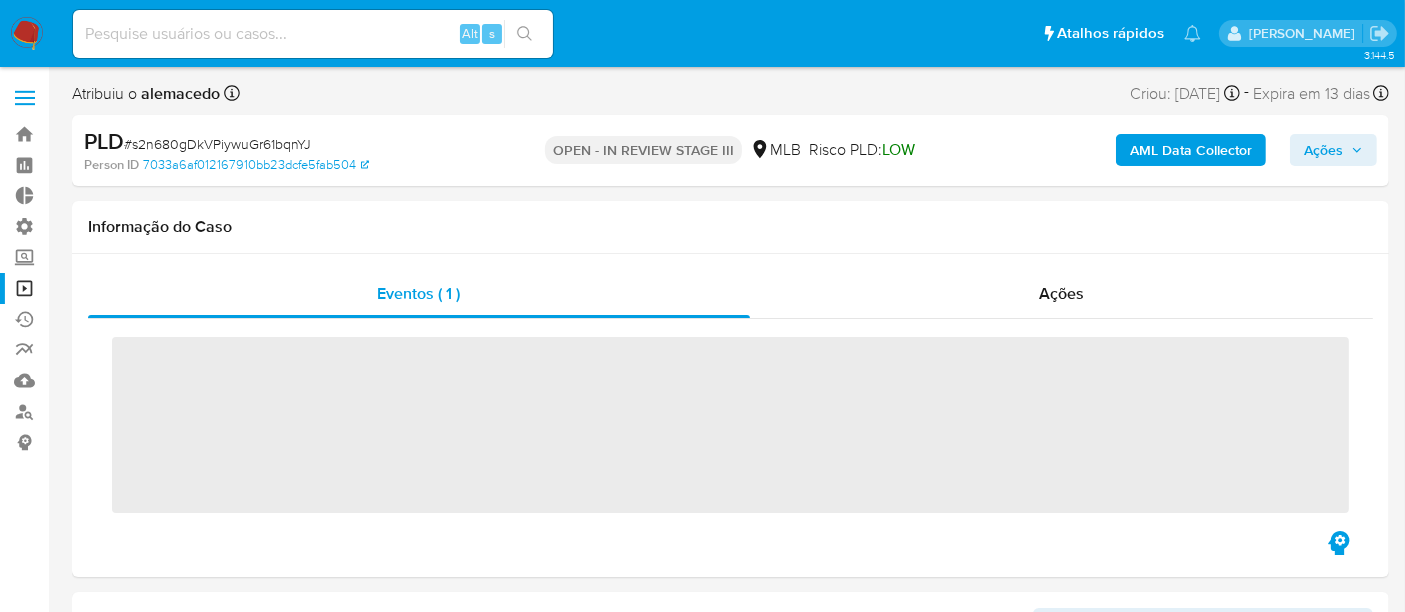 scroll, scrollTop: 844, scrollLeft: 0, axis: vertical 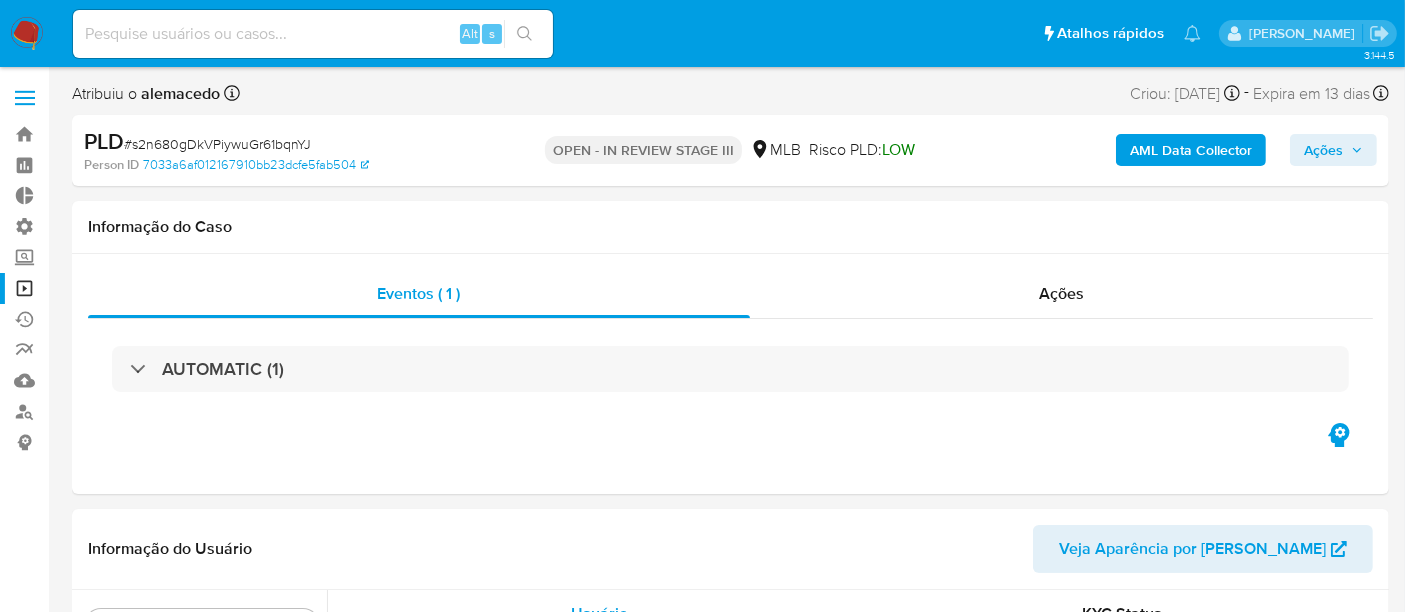 select on "10" 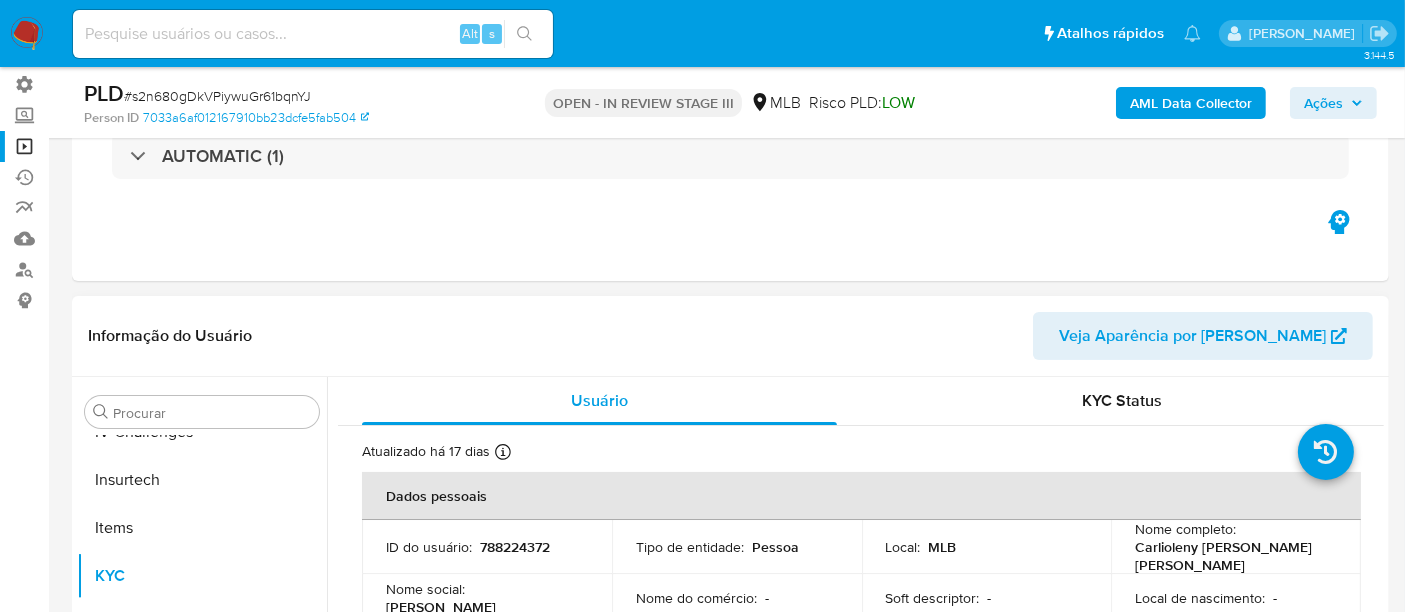 scroll, scrollTop: 333, scrollLeft: 0, axis: vertical 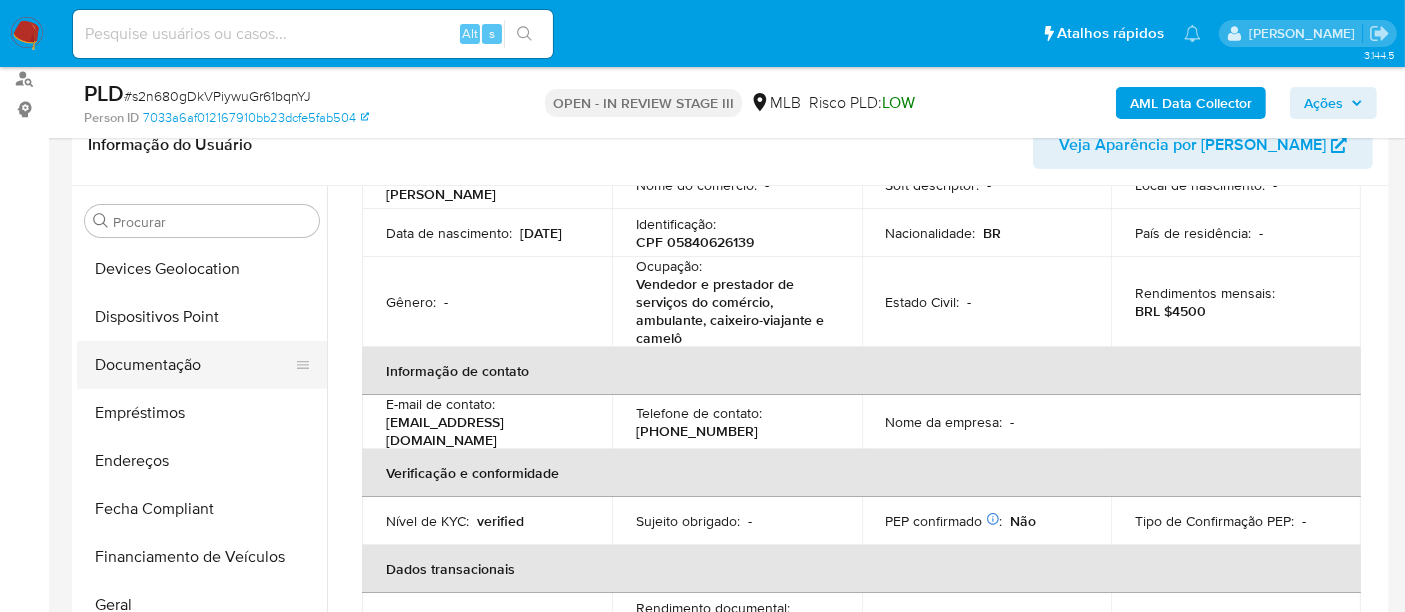 click on "Documentação" at bounding box center (194, 365) 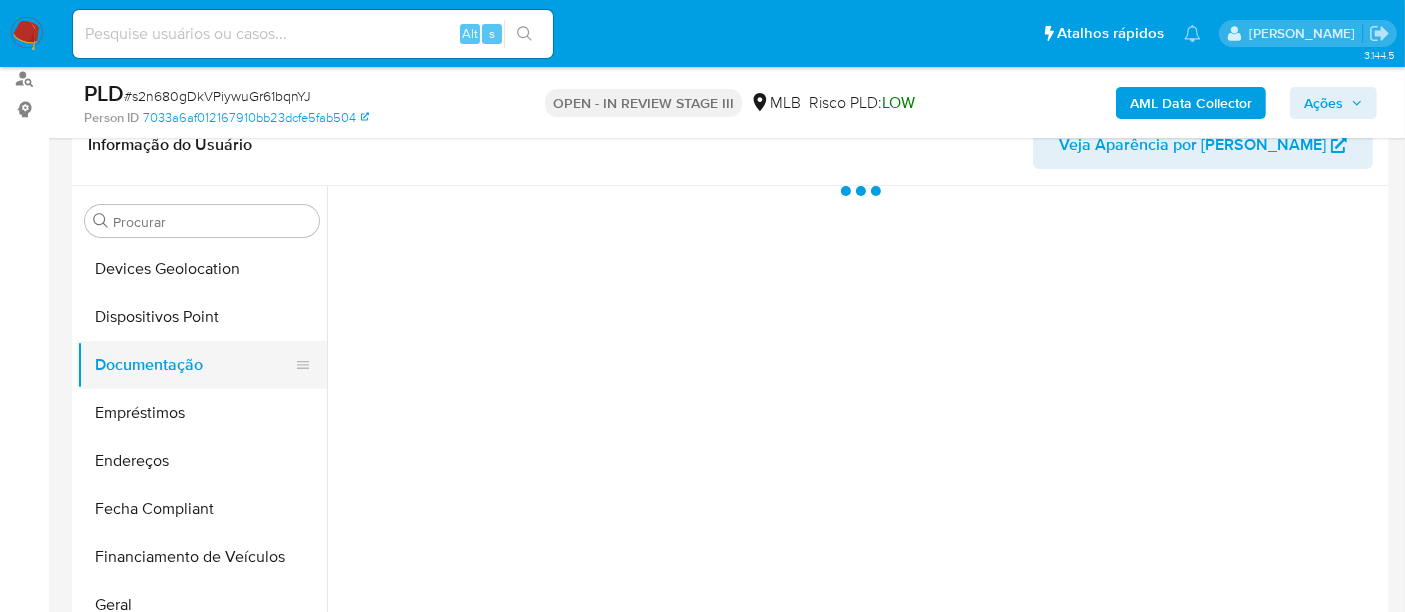 scroll, scrollTop: 0, scrollLeft: 0, axis: both 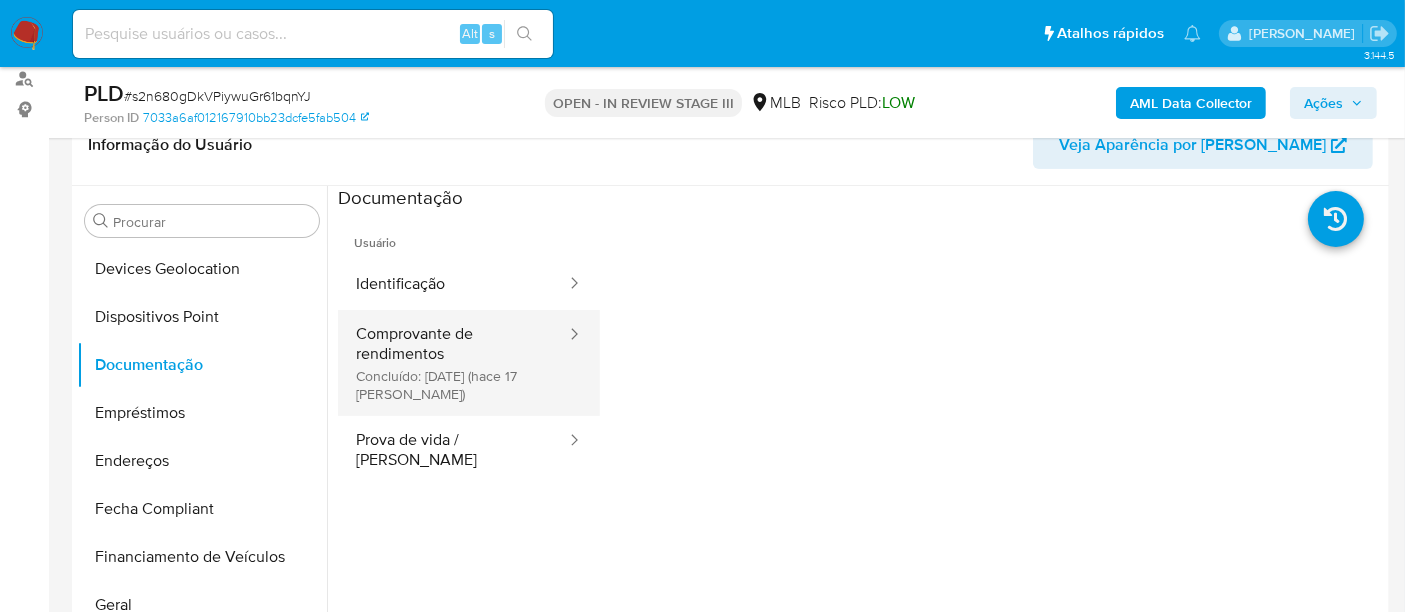 click on "Comprovante de rendimentos Concluído: 27/06/2025 (hace 17 días)" at bounding box center (453, 363) 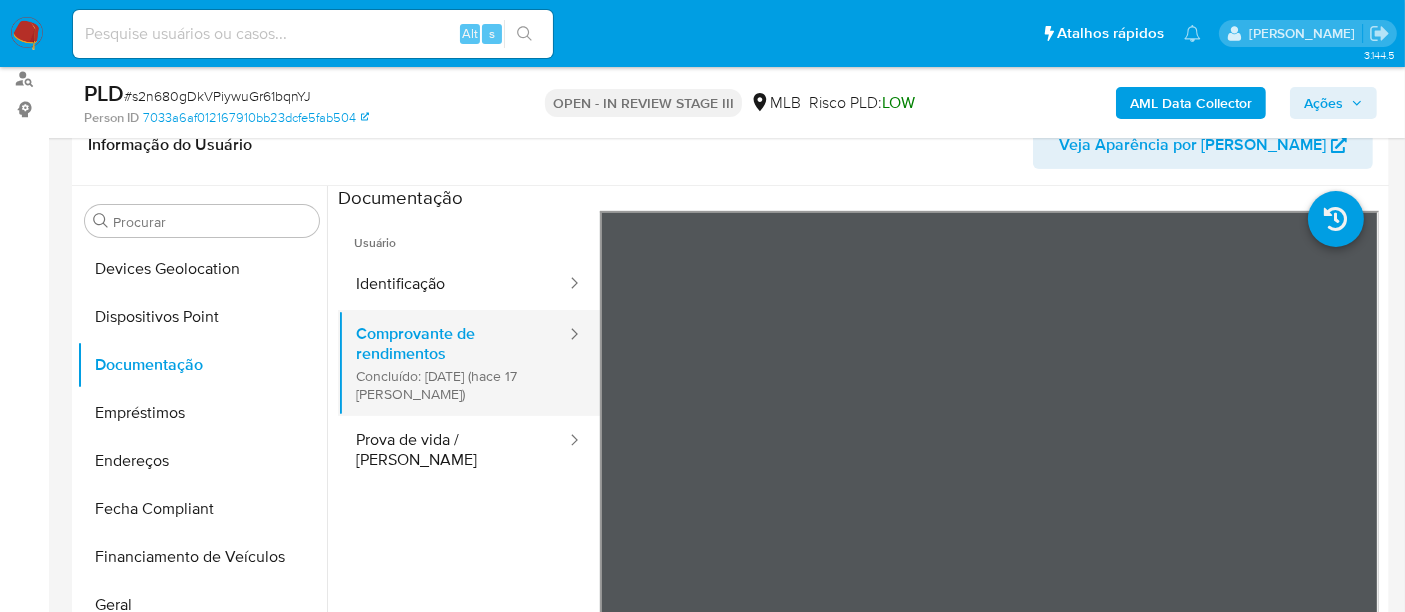 scroll, scrollTop: 174, scrollLeft: 0, axis: vertical 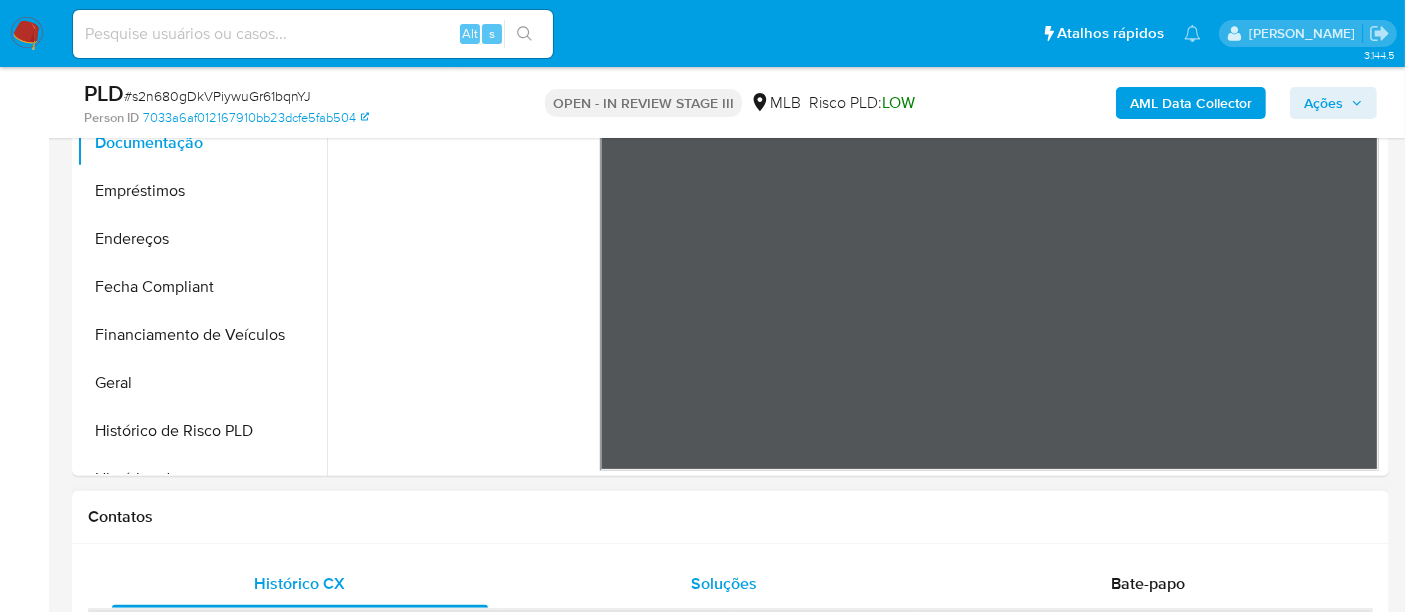 type 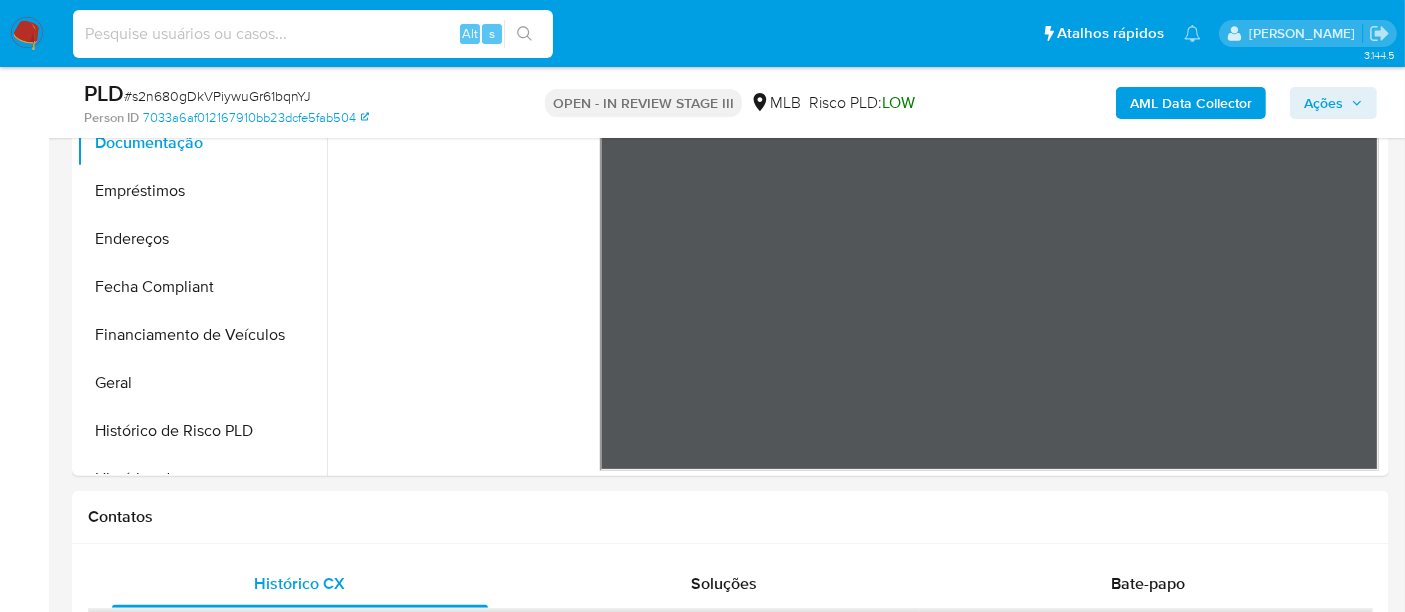 click at bounding box center [313, 34] 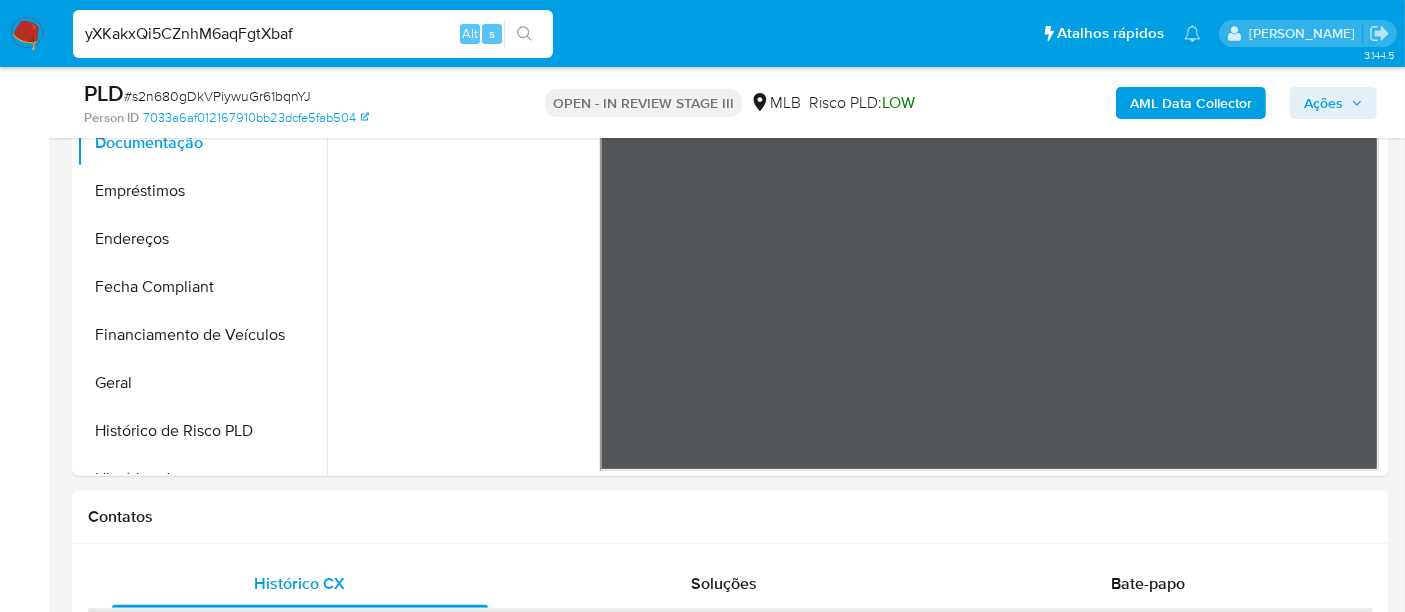 type on "yXKakxQi5CZnhM6aqFgtXbaf" 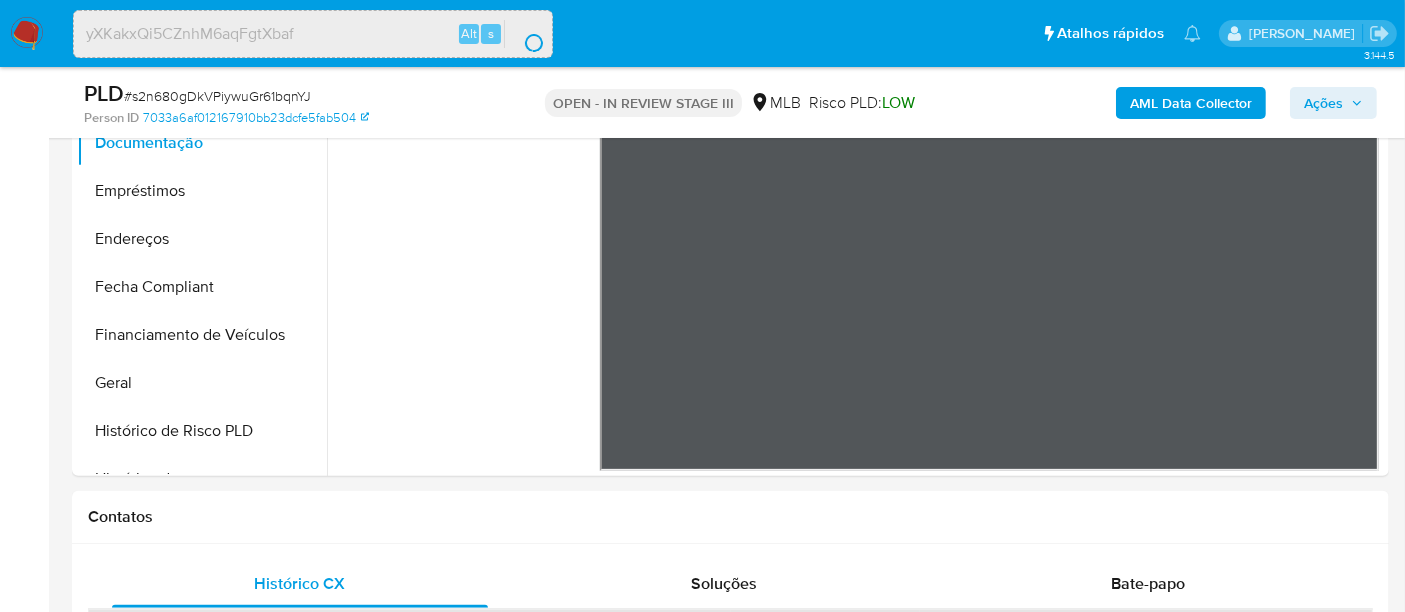scroll, scrollTop: 0, scrollLeft: 0, axis: both 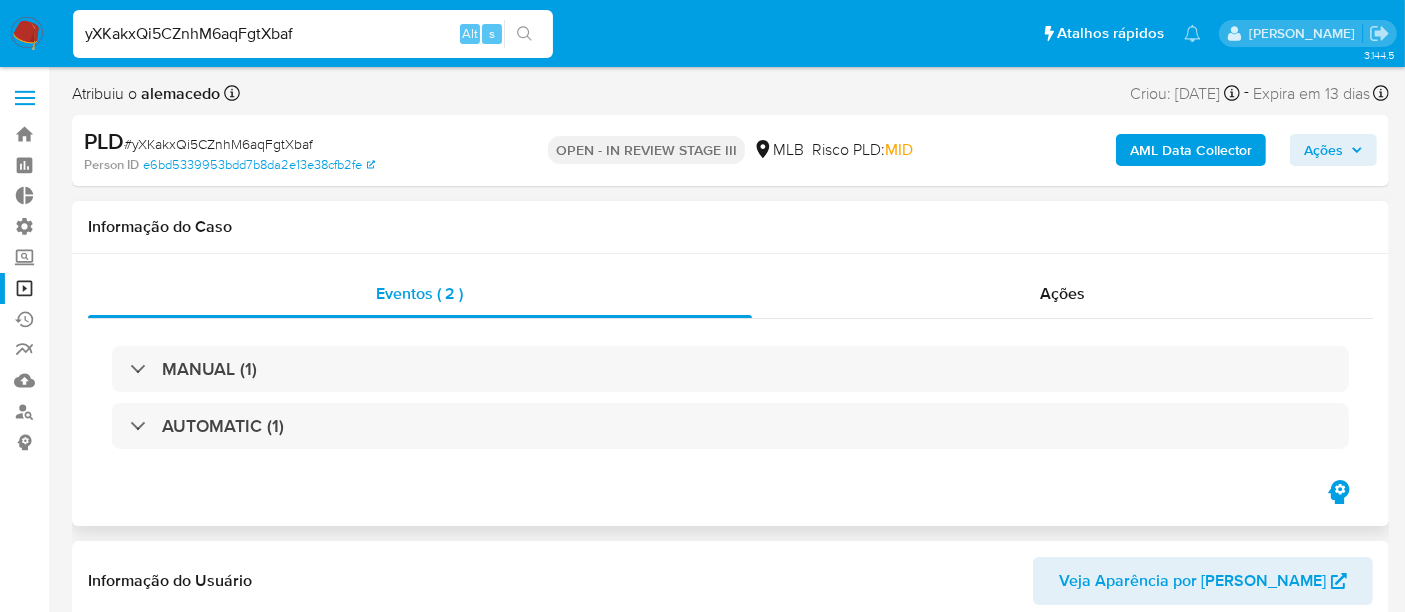 select on "10" 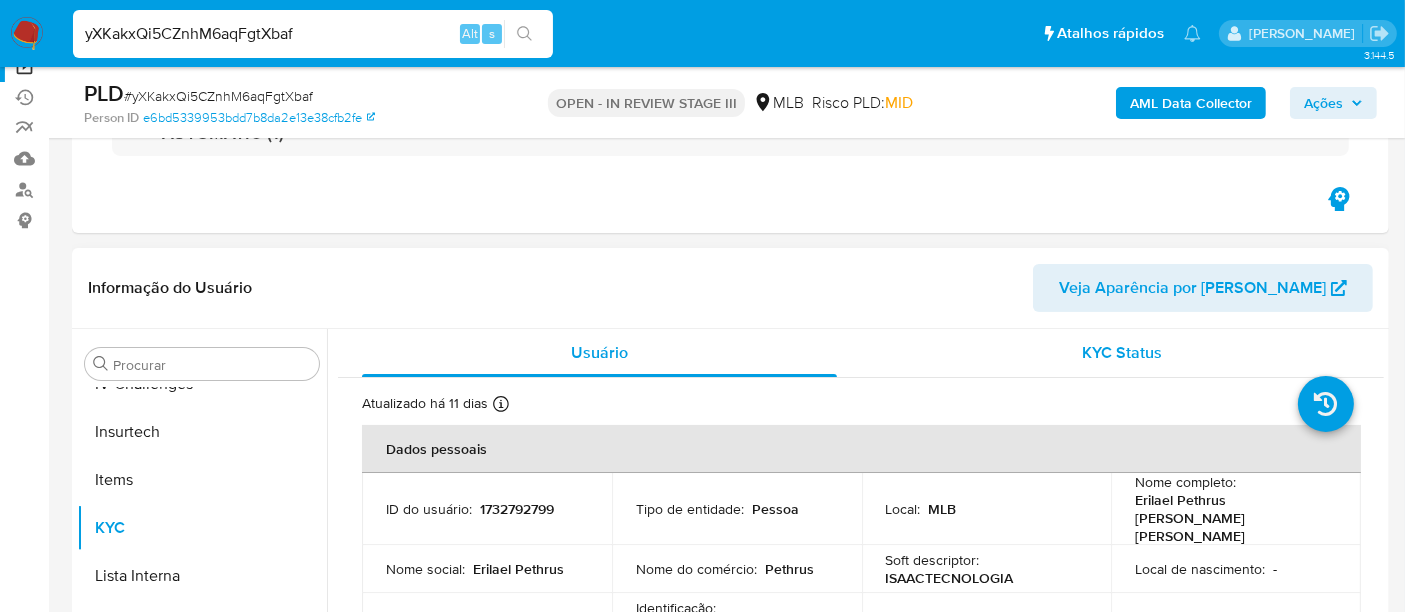 scroll, scrollTop: 333, scrollLeft: 0, axis: vertical 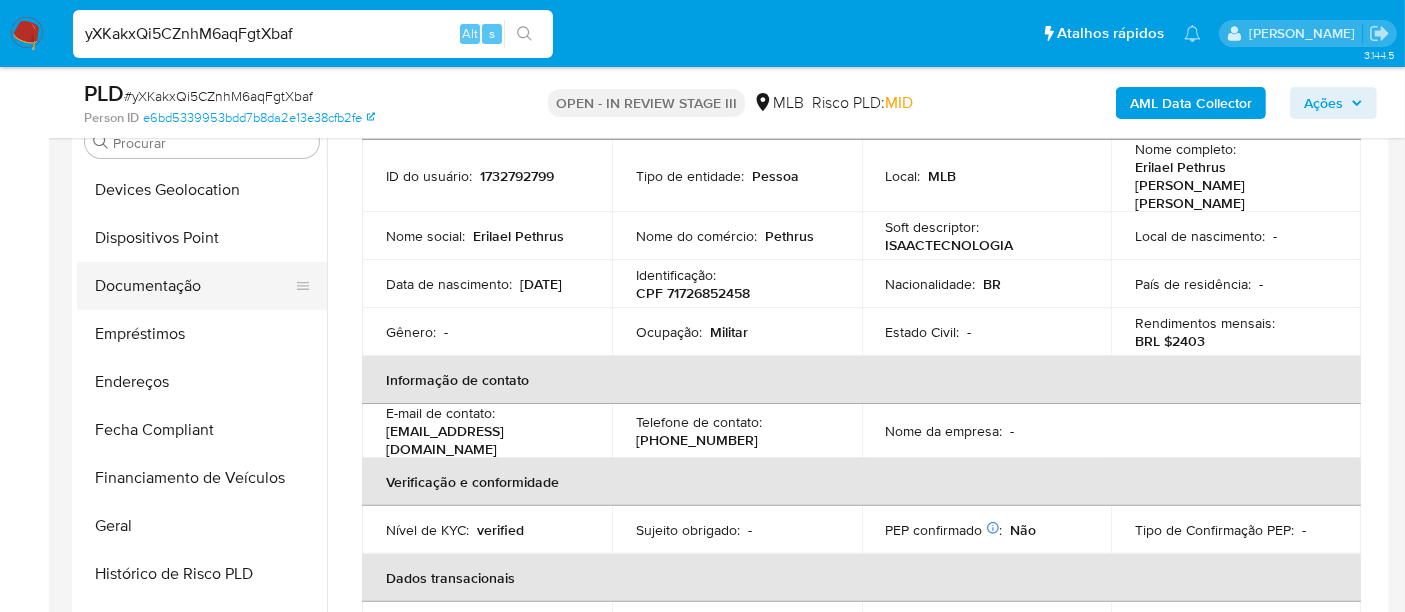 click on "Documentação" at bounding box center [194, 286] 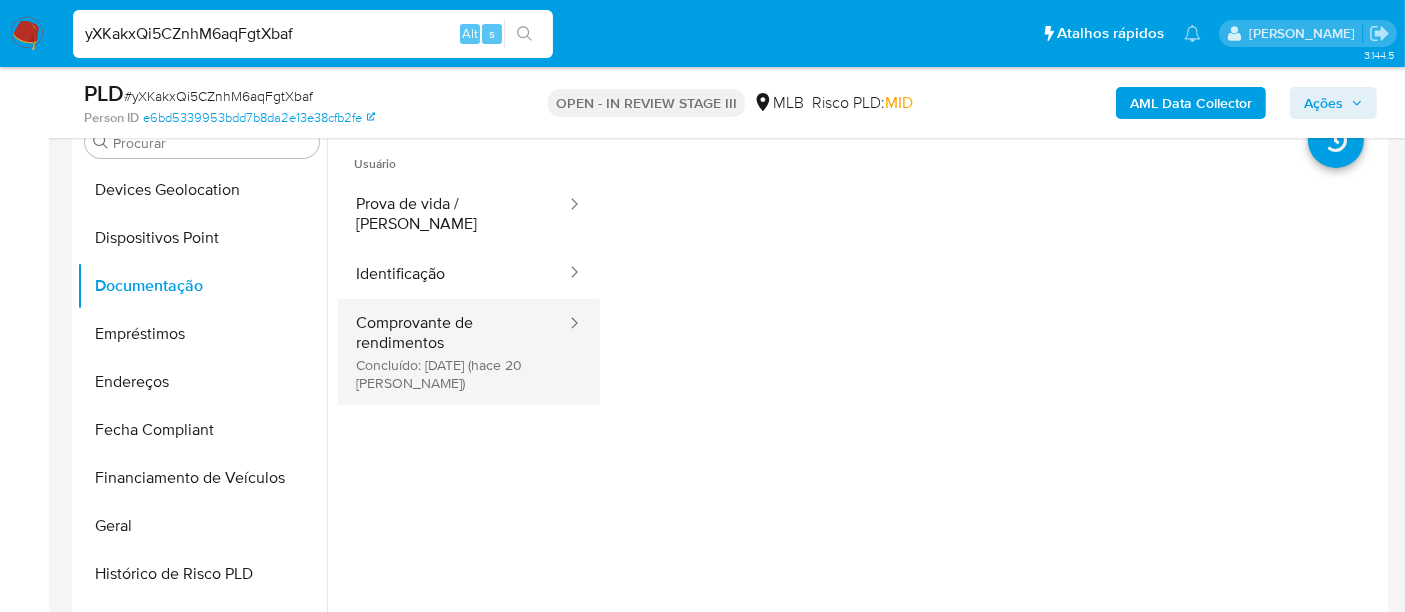 click on "Comprovante de rendimentos Concluído: 24/06/2025 (hace 20 días)" at bounding box center [453, 352] 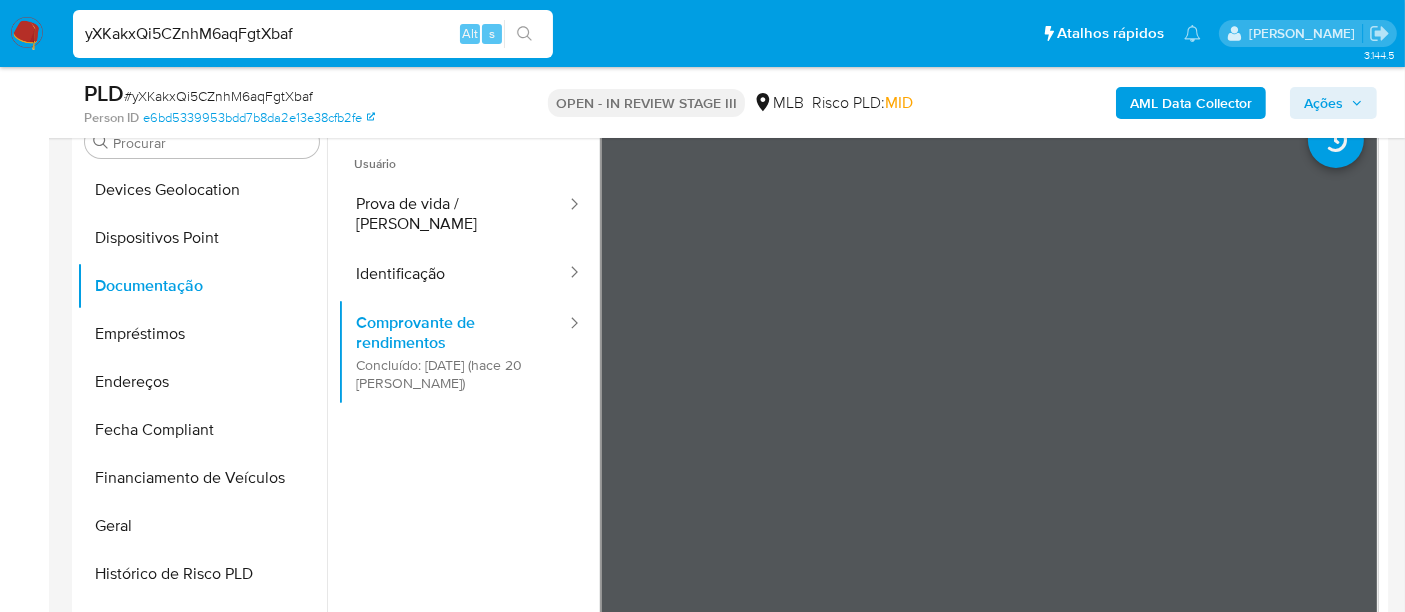 drag, startPoint x: 302, startPoint y: 33, endPoint x: 20, endPoint y: 33, distance: 282 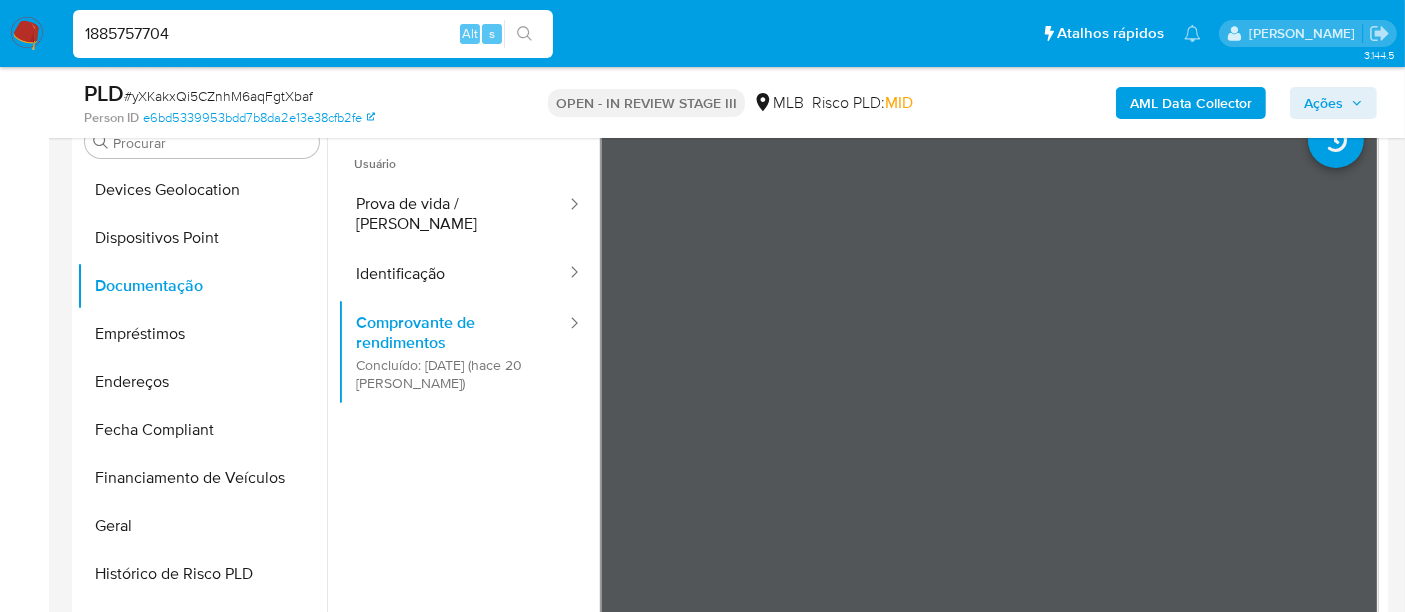 type on "1885757704" 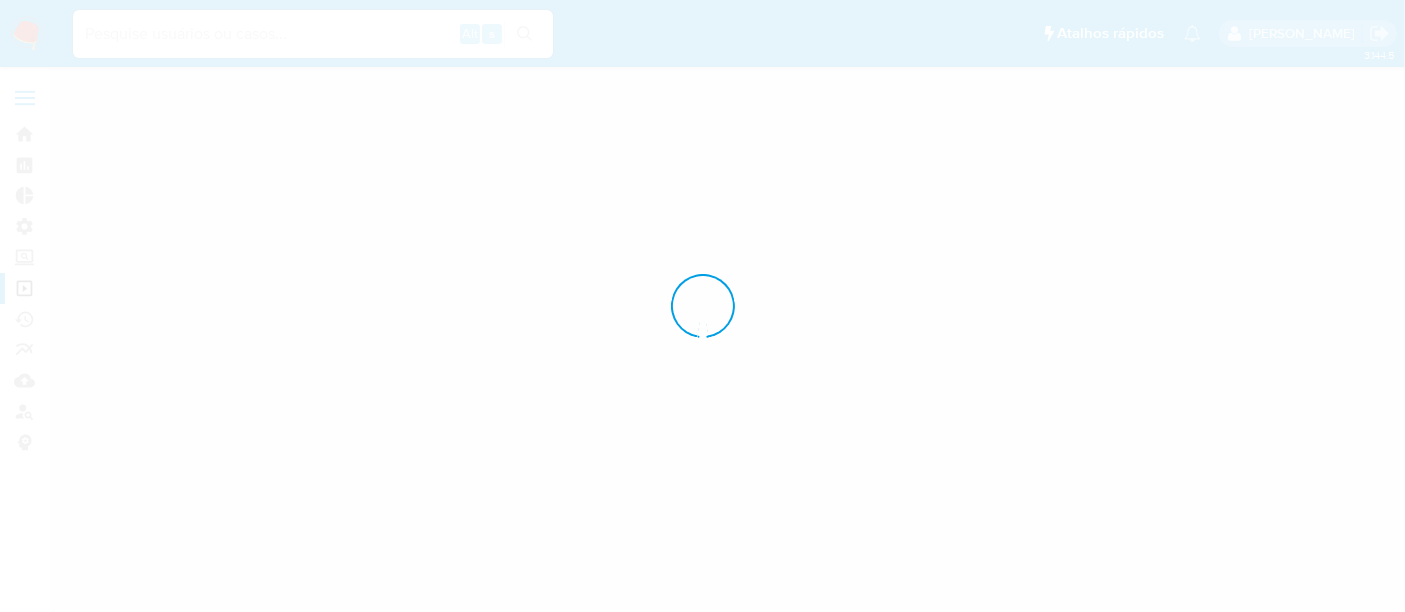 scroll, scrollTop: 0, scrollLeft: 0, axis: both 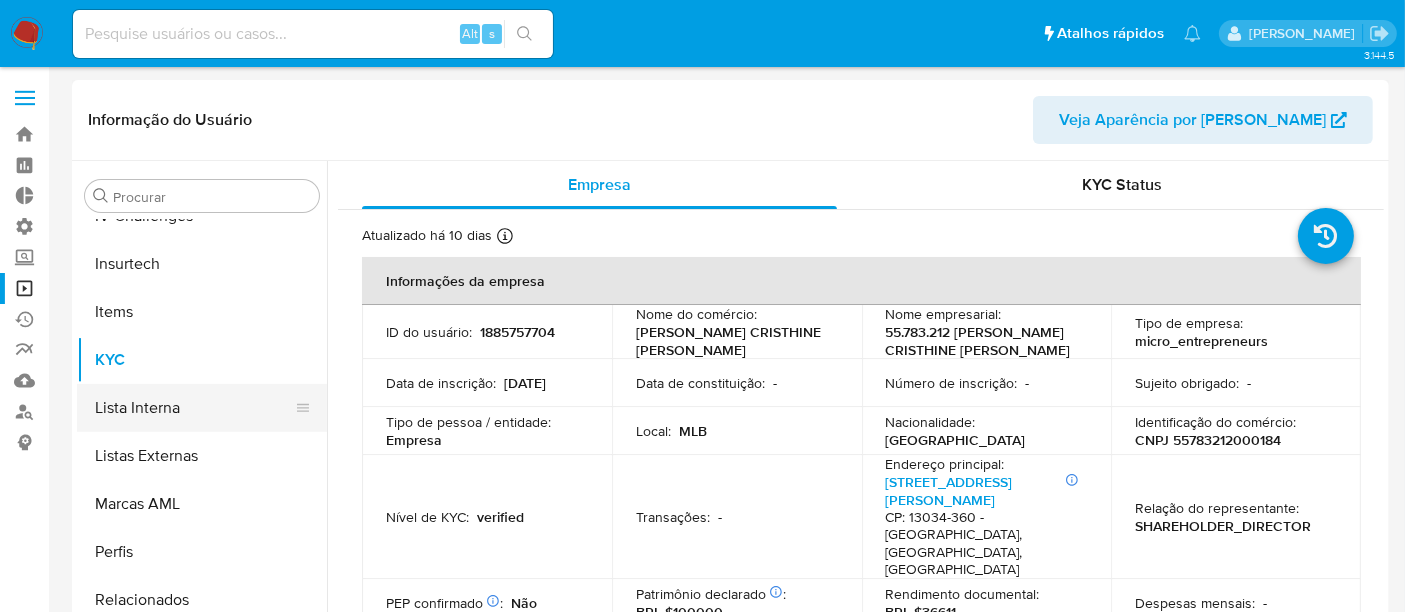 select on "10" 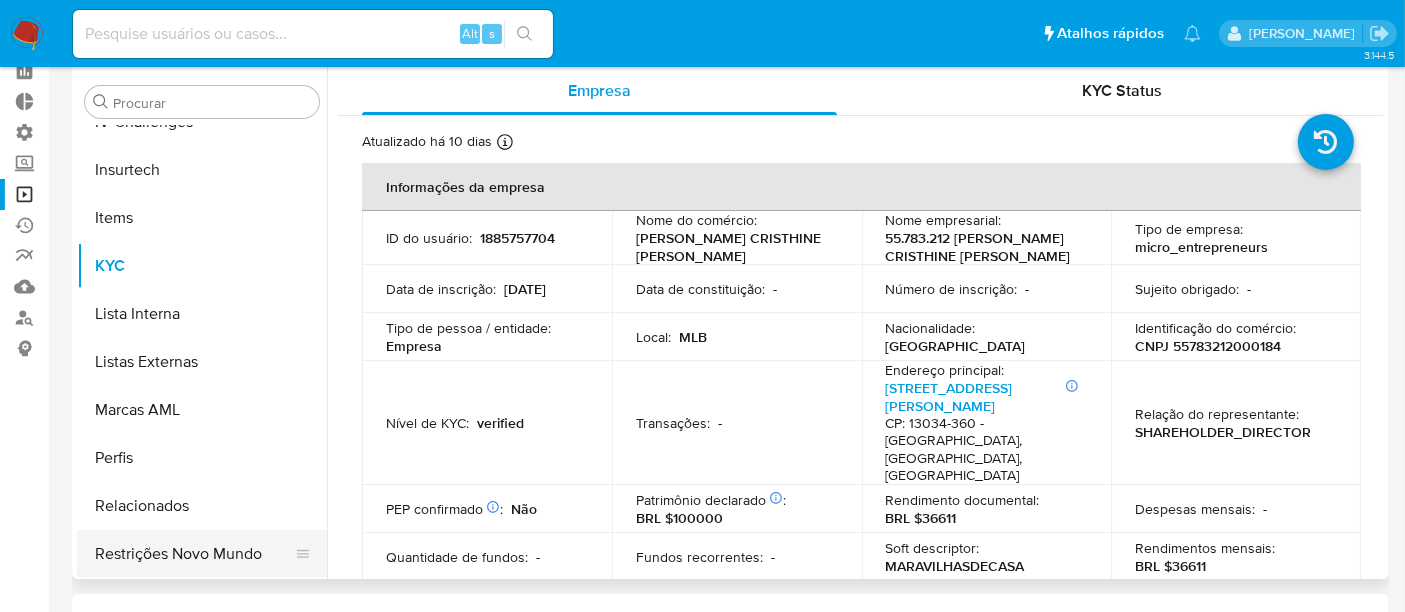 scroll, scrollTop: 222, scrollLeft: 0, axis: vertical 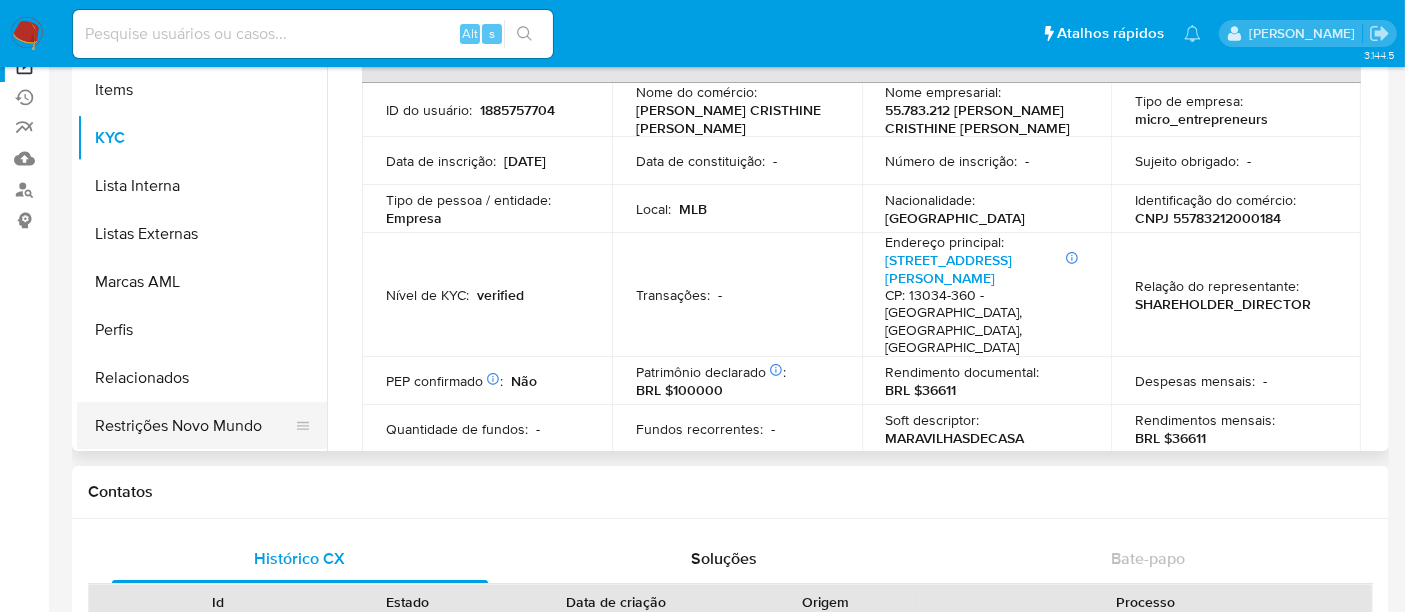 click on "Restrições Novo Mundo" at bounding box center [194, 426] 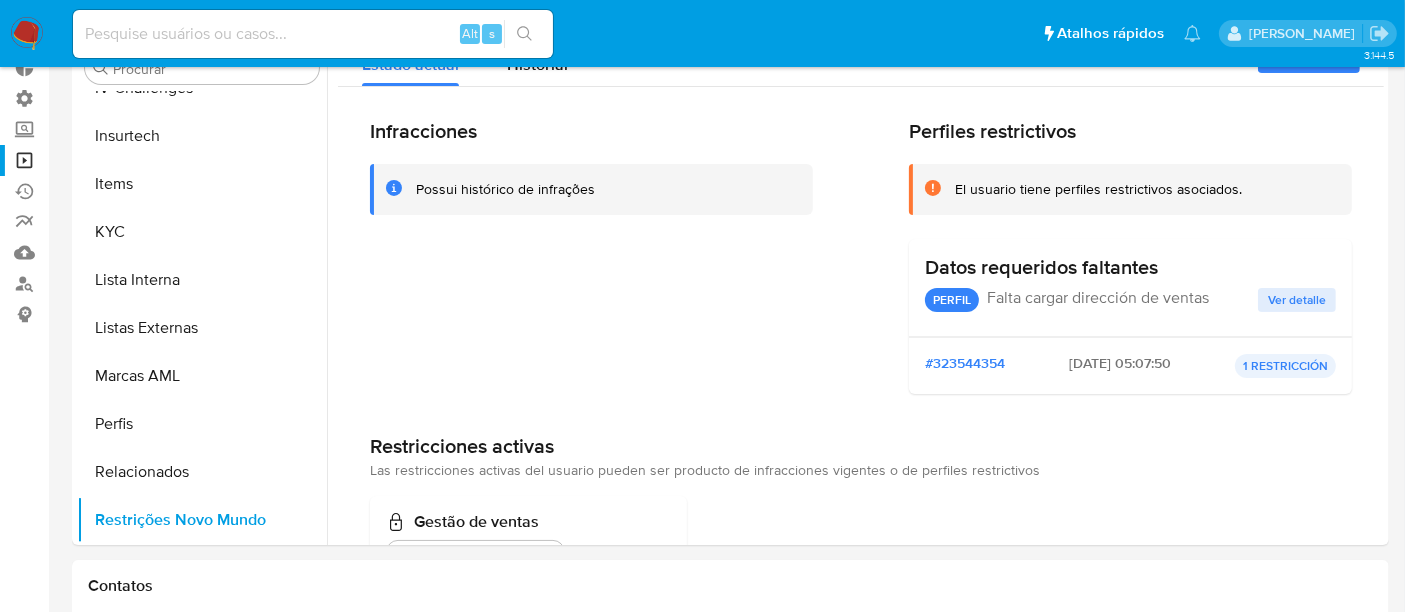 scroll, scrollTop: 0, scrollLeft: 0, axis: both 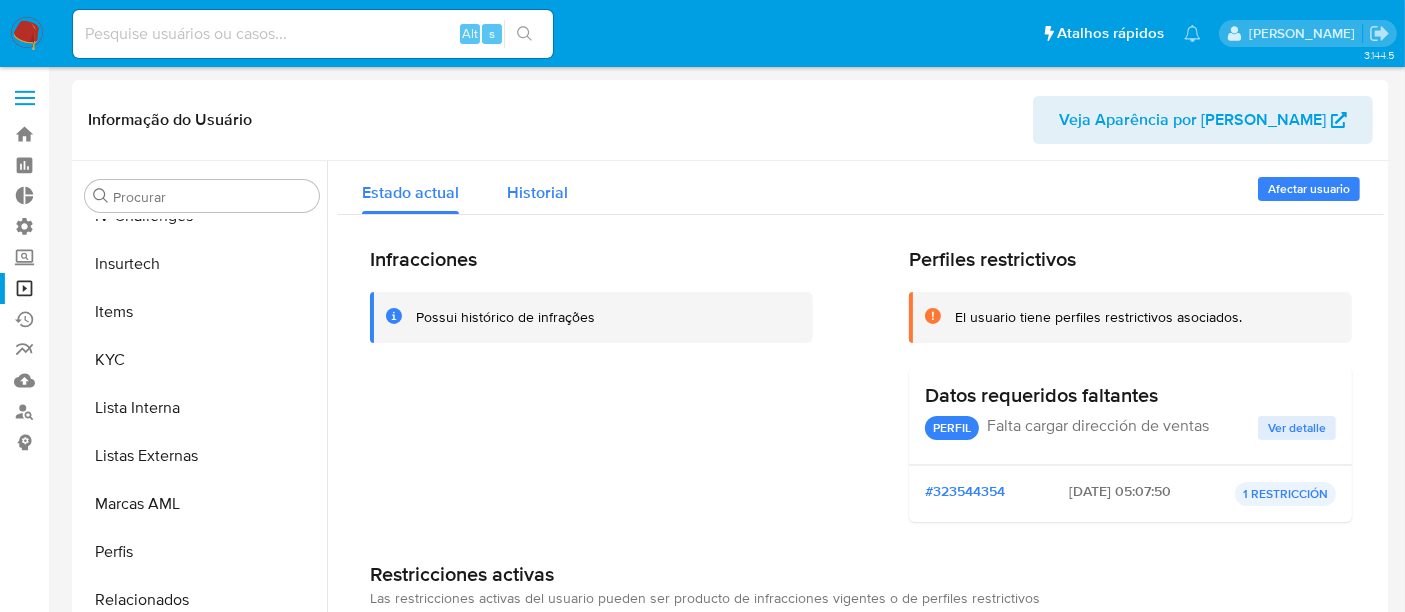 click on "Historial" at bounding box center (537, 192) 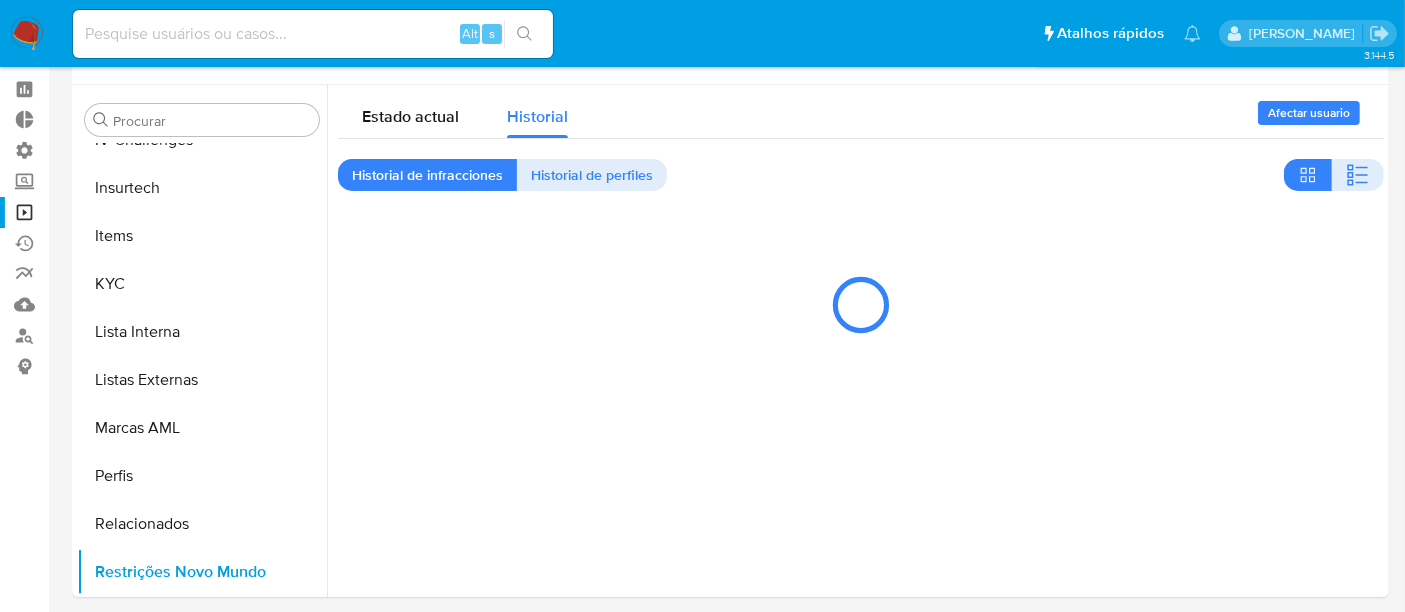 scroll, scrollTop: 111, scrollLeft: 0, axis: vertical 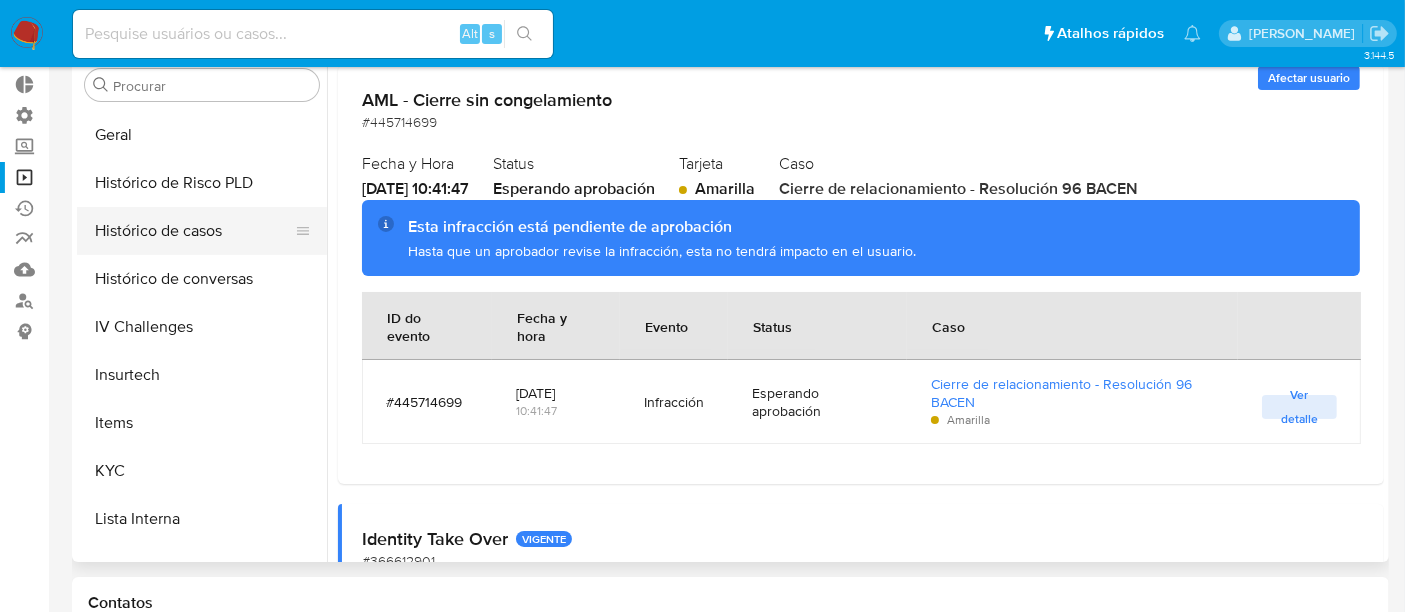 click on "Histórico de casos" at bounding box center (194, 231) 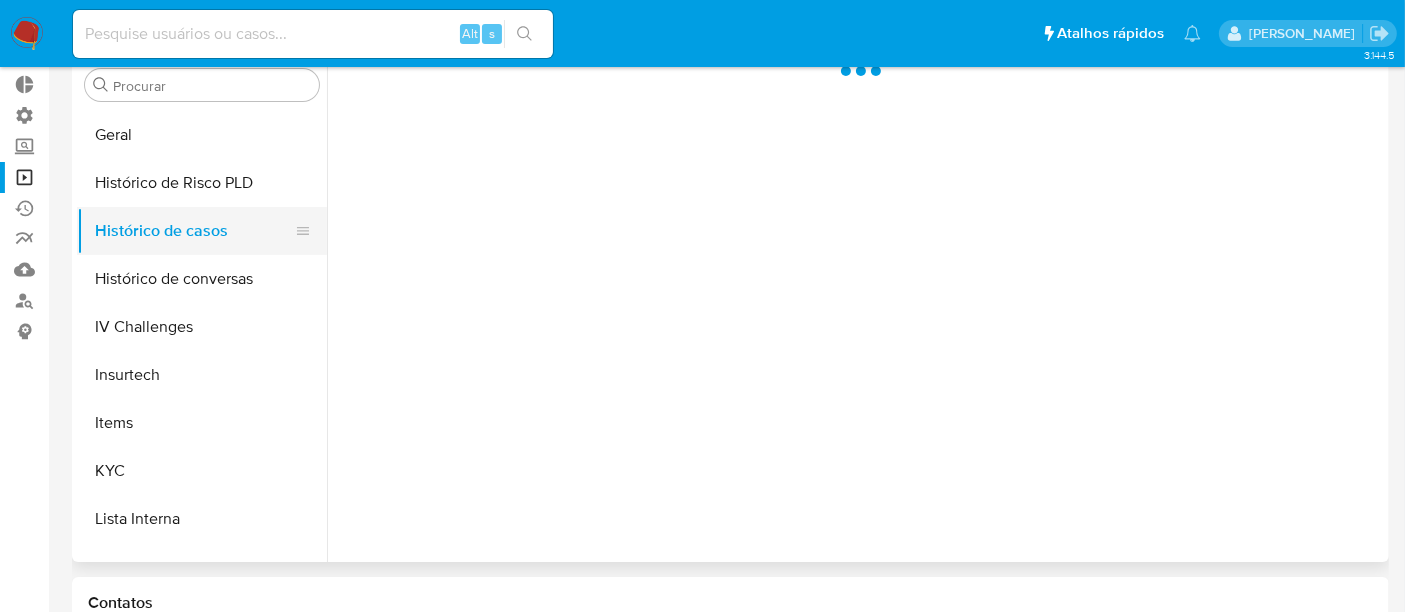 scroll, scrollTop: 0, scrollLeft: 0, axis: both 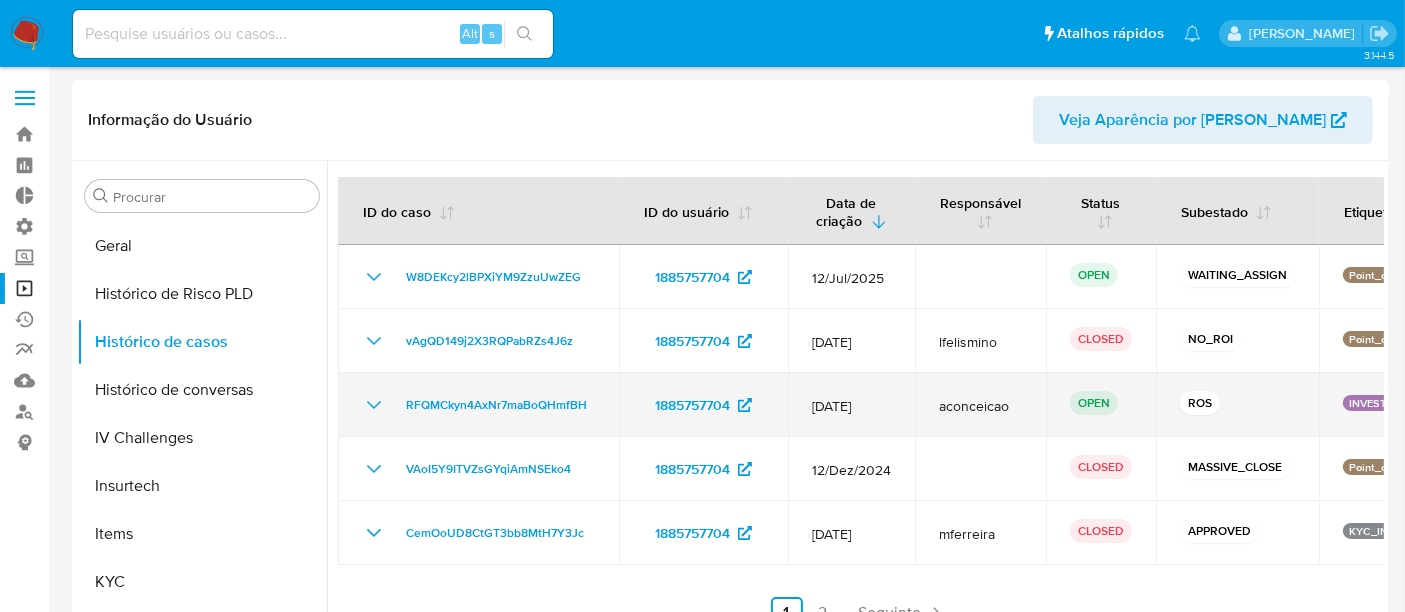 click 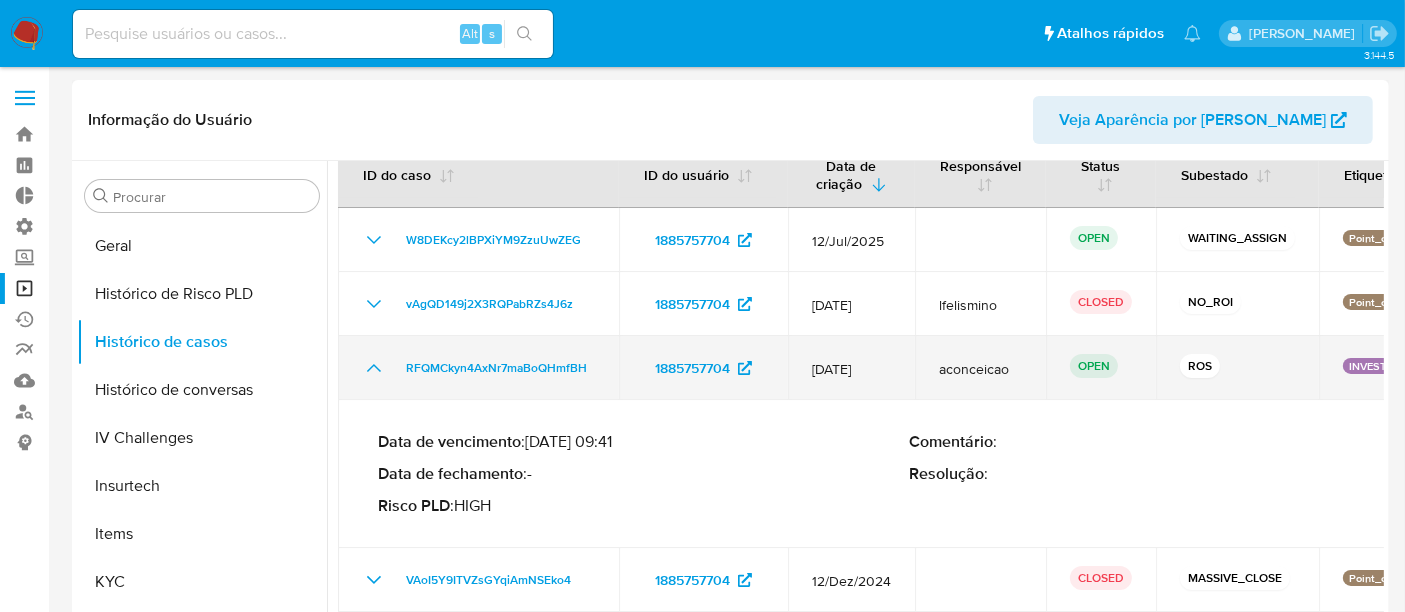 scroll, scrollTop: 2, scrollLeft: 0, axis: vertical 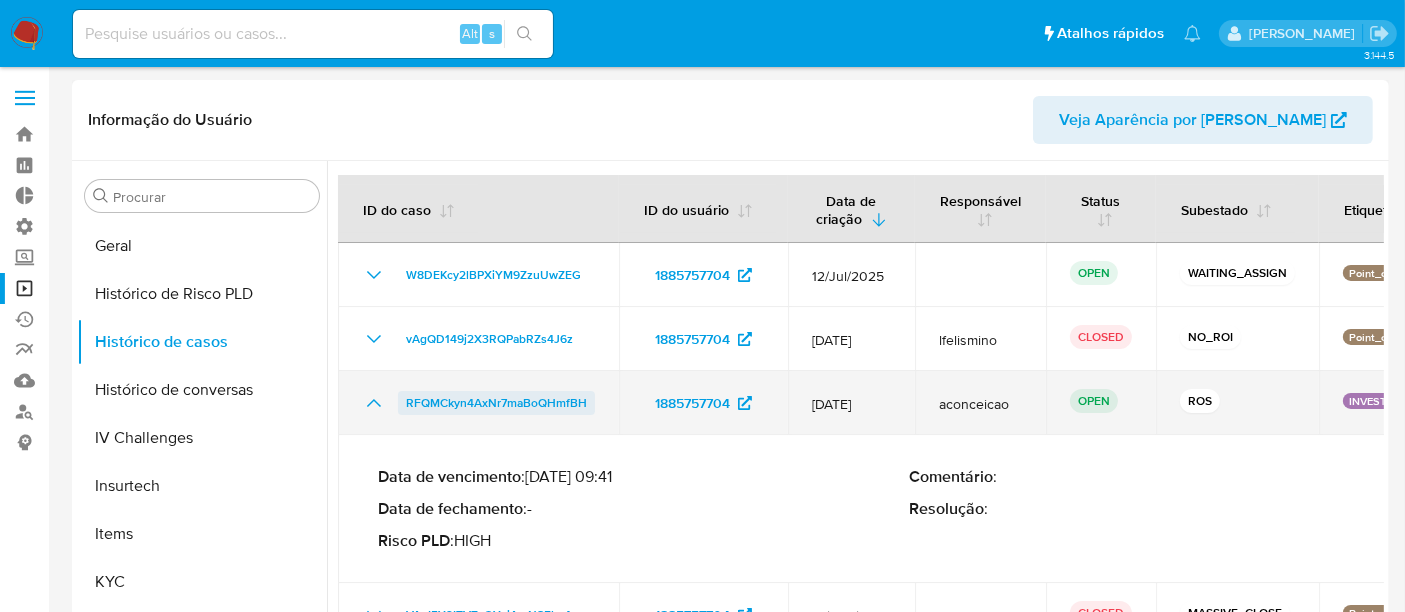 click on "RFQMCkyn4AxNr7maBoQHmfBH" at bounding box center [496, 403] 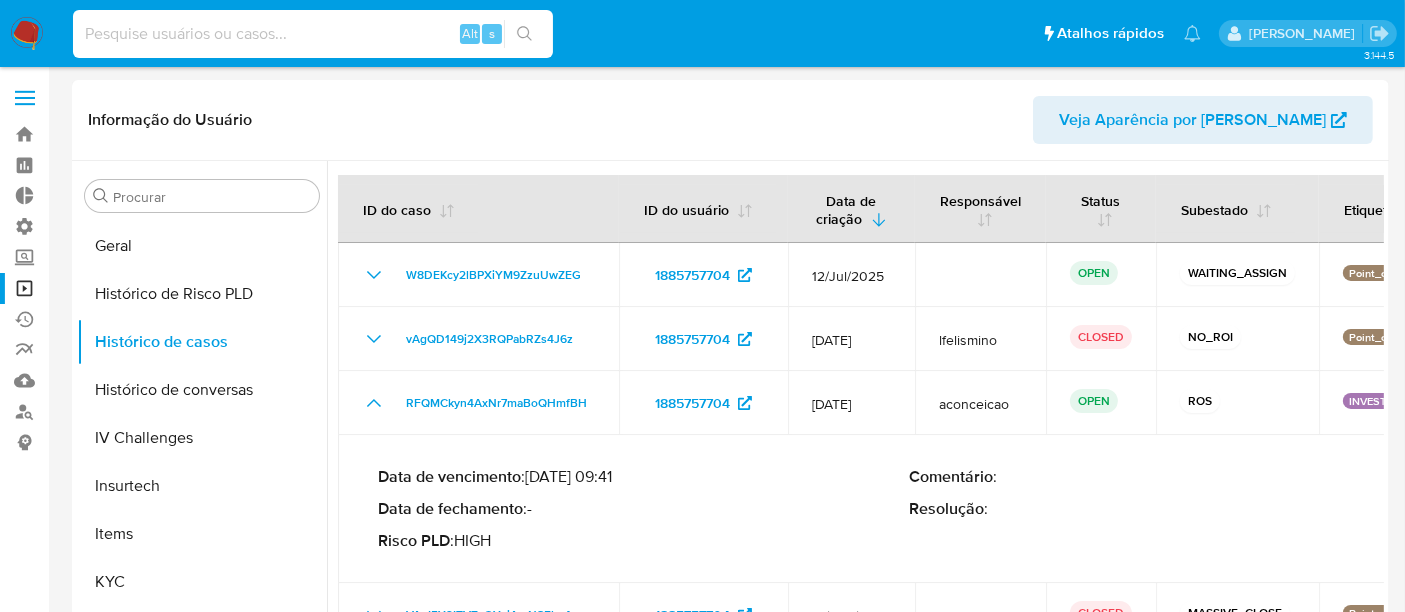 click at bounding box center (313, 34) 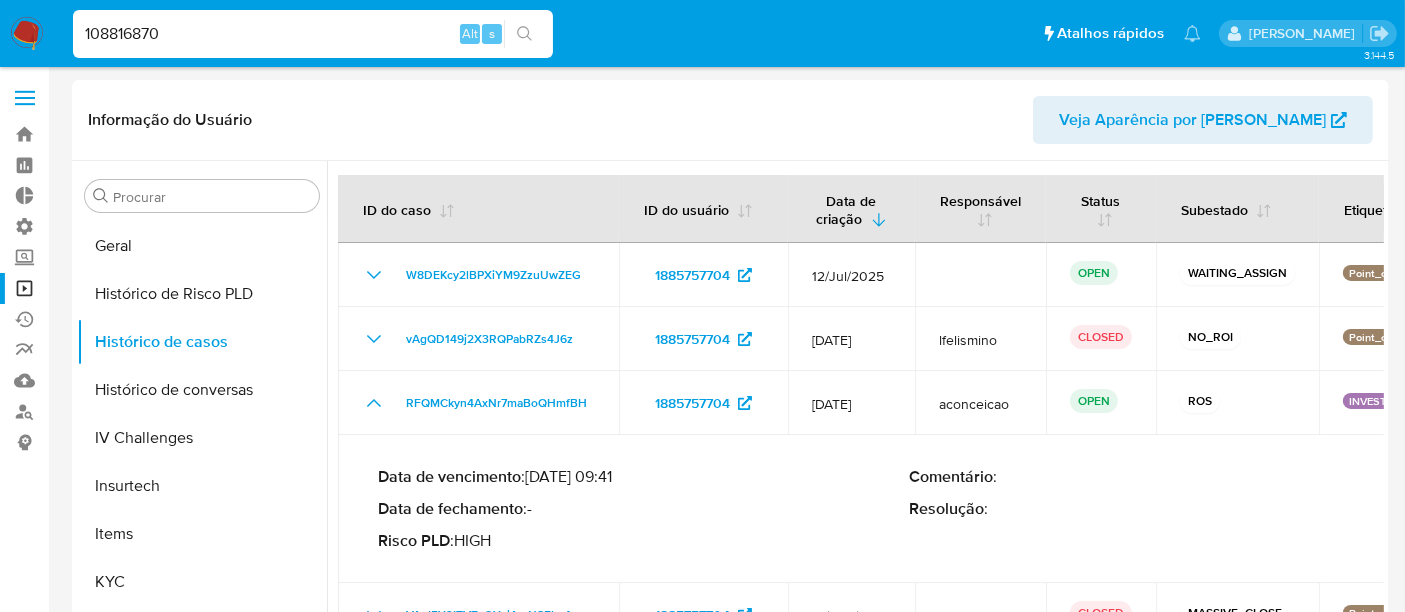 type on "108816870" 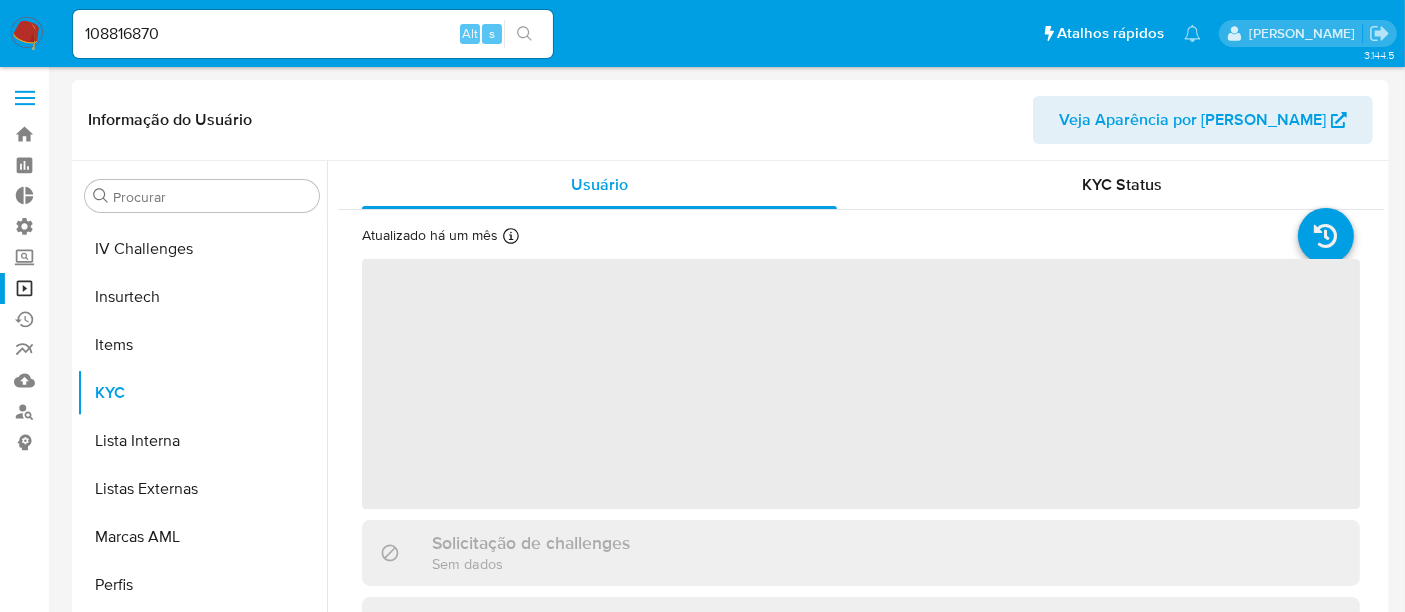scroll, scrollTop: 844, scrollLeft: 0, axis: vertical 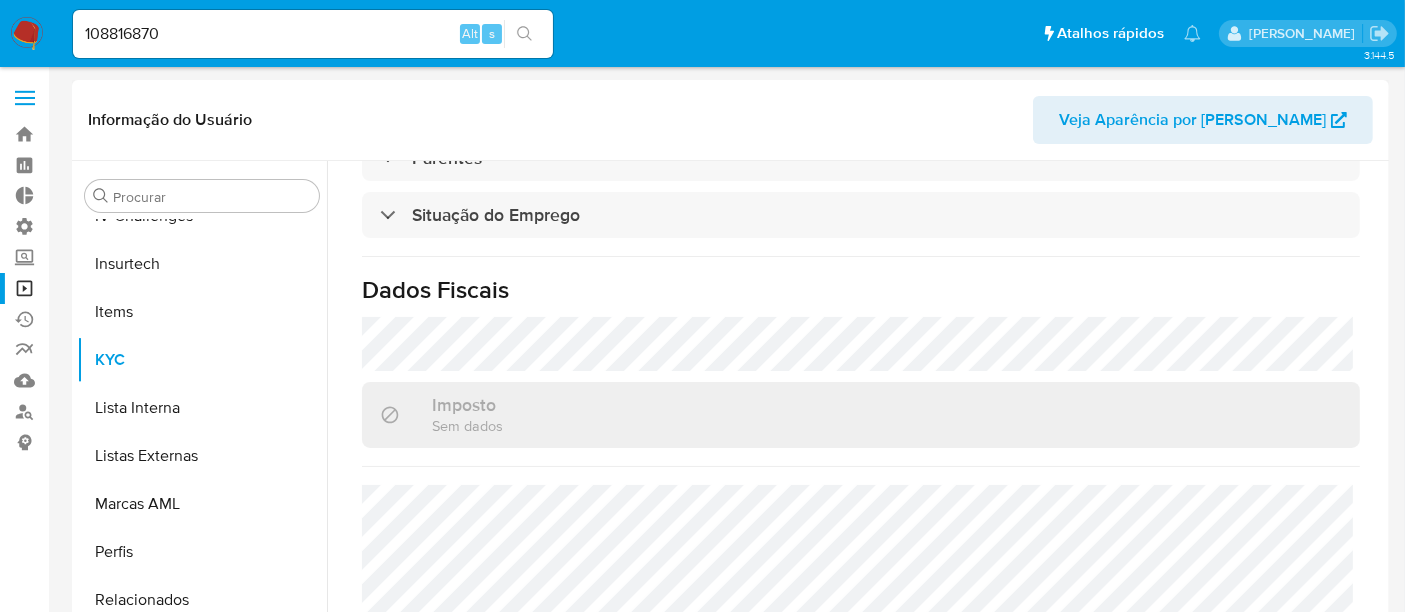select on "10" 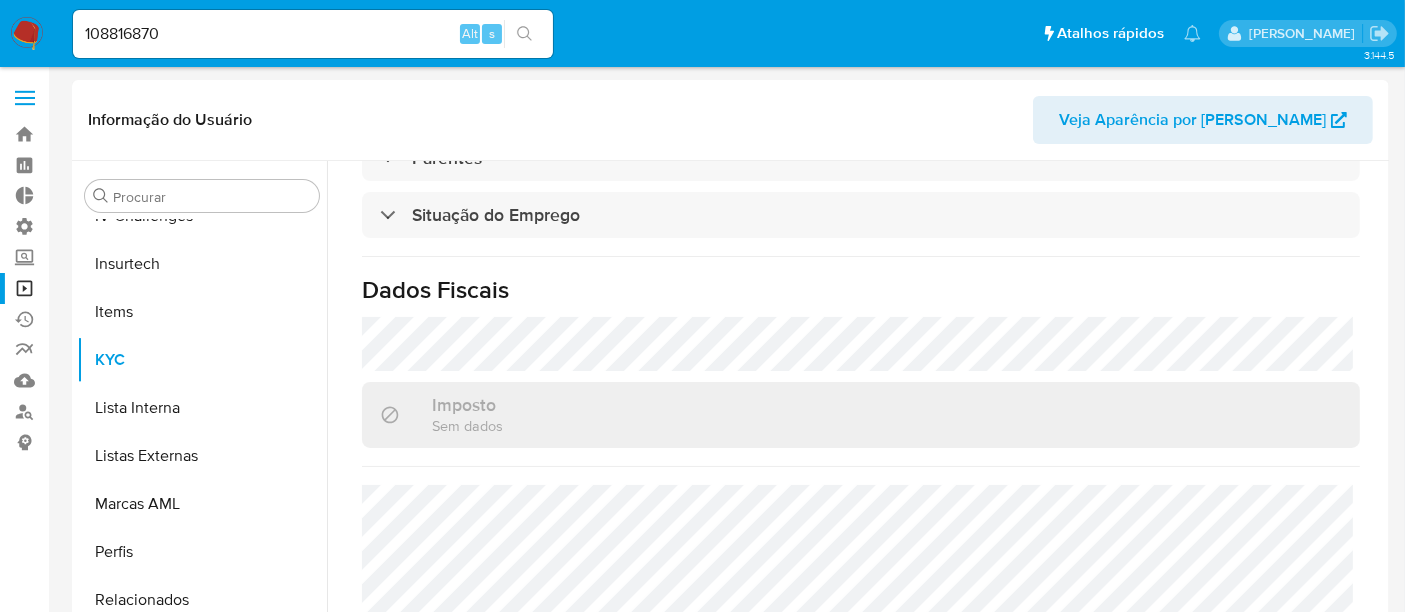 scroll, scrollTop: 580, scrollLeft: 0, axis: vertical 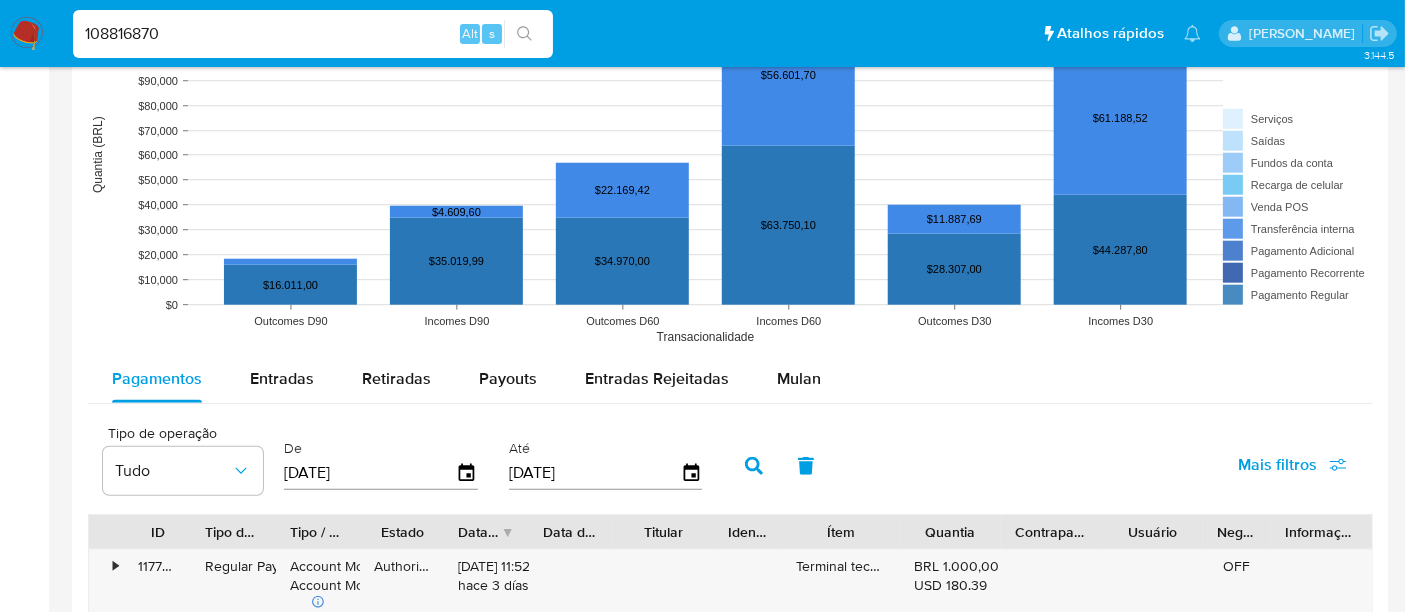 drag, startPoint x: 221, startPoint y: 33, endPoint x: 0, endPoint y: 32, distance: 221.00226 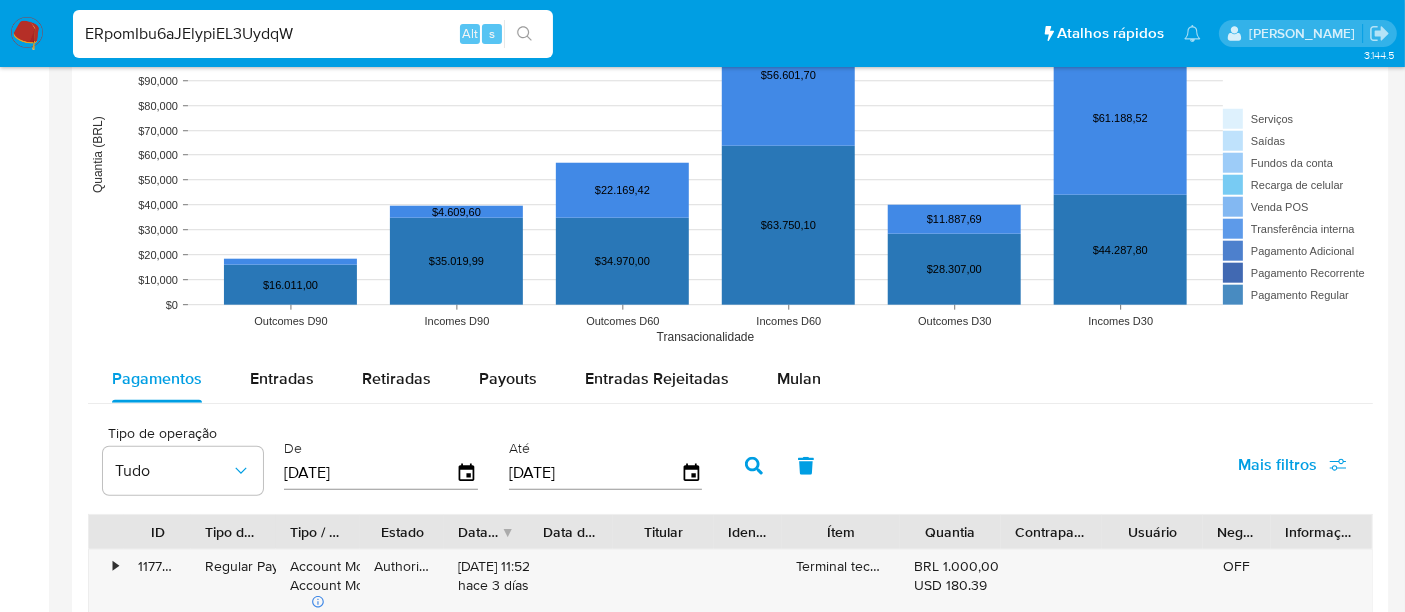 type on "ERpomIbu6aJElypiEL3UydqW" 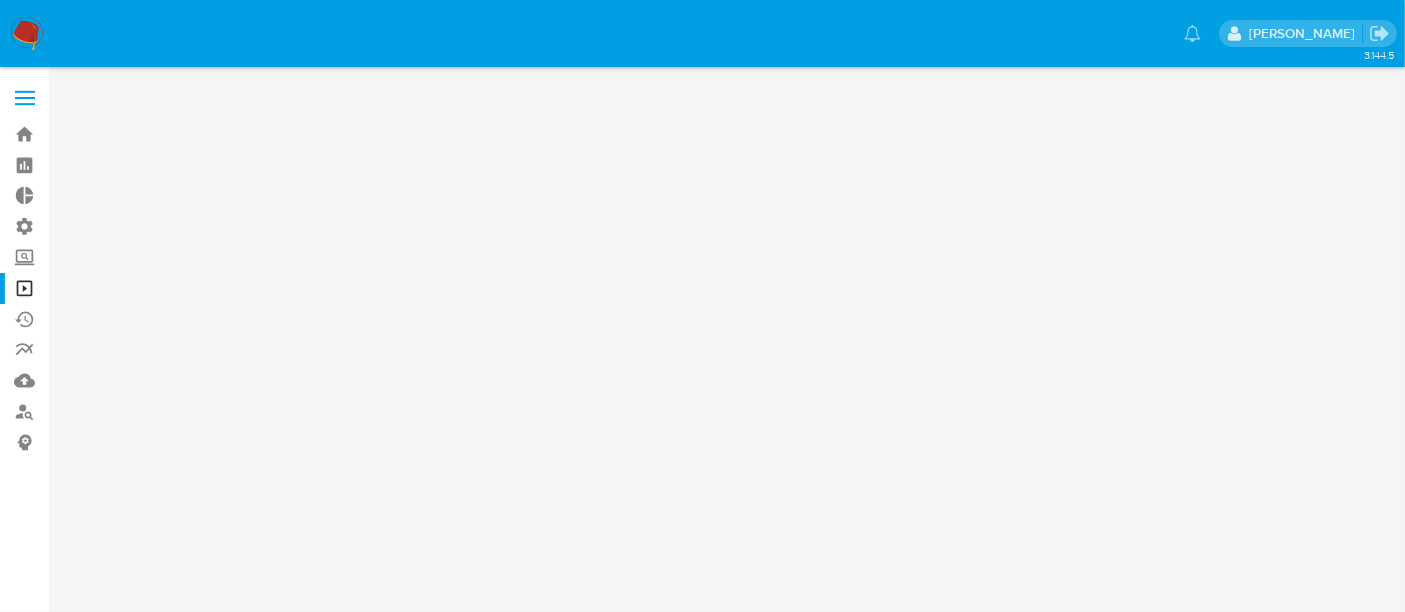 scroll, scrollTop: 0, scrollLeft: 0, axis: both 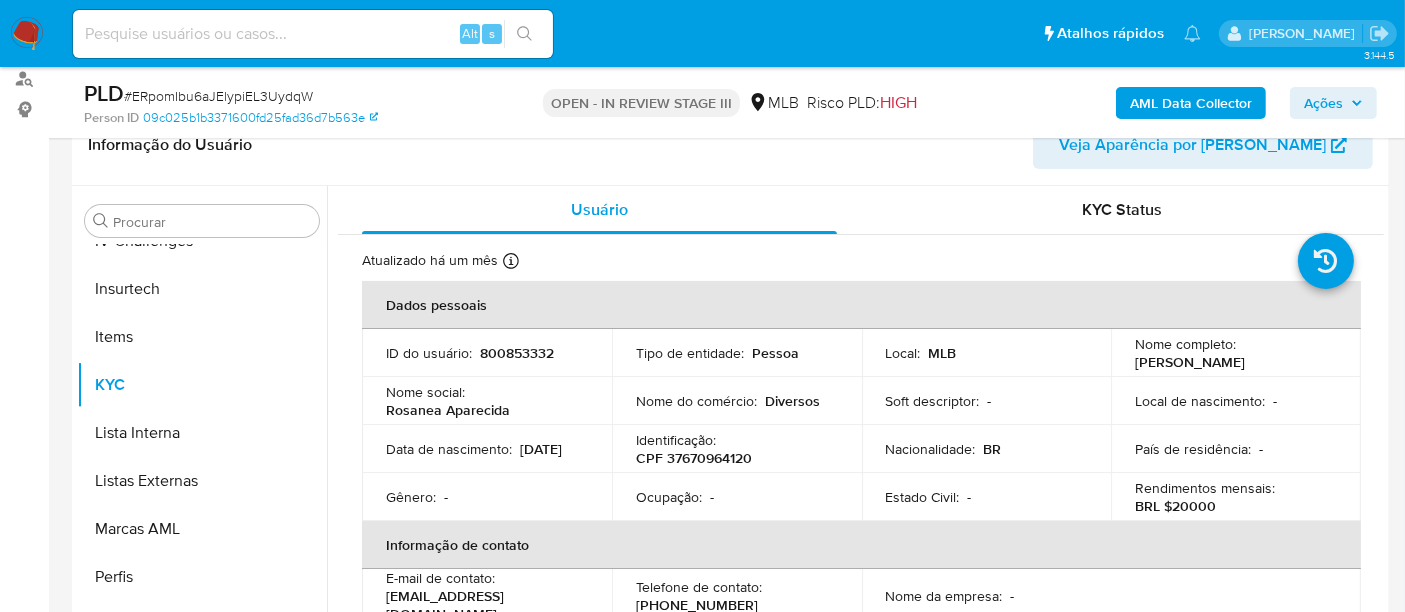 select on "10" 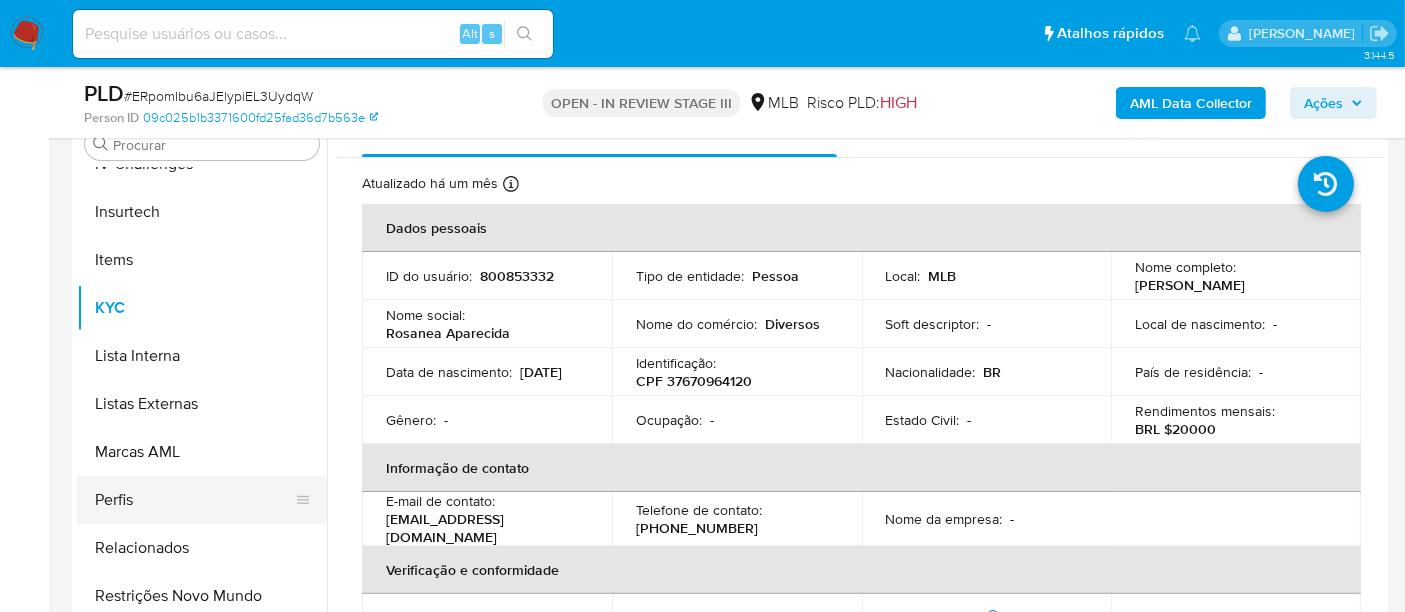 scroll, scrollTop: 444, scrollLeft: 0, axis: vertical 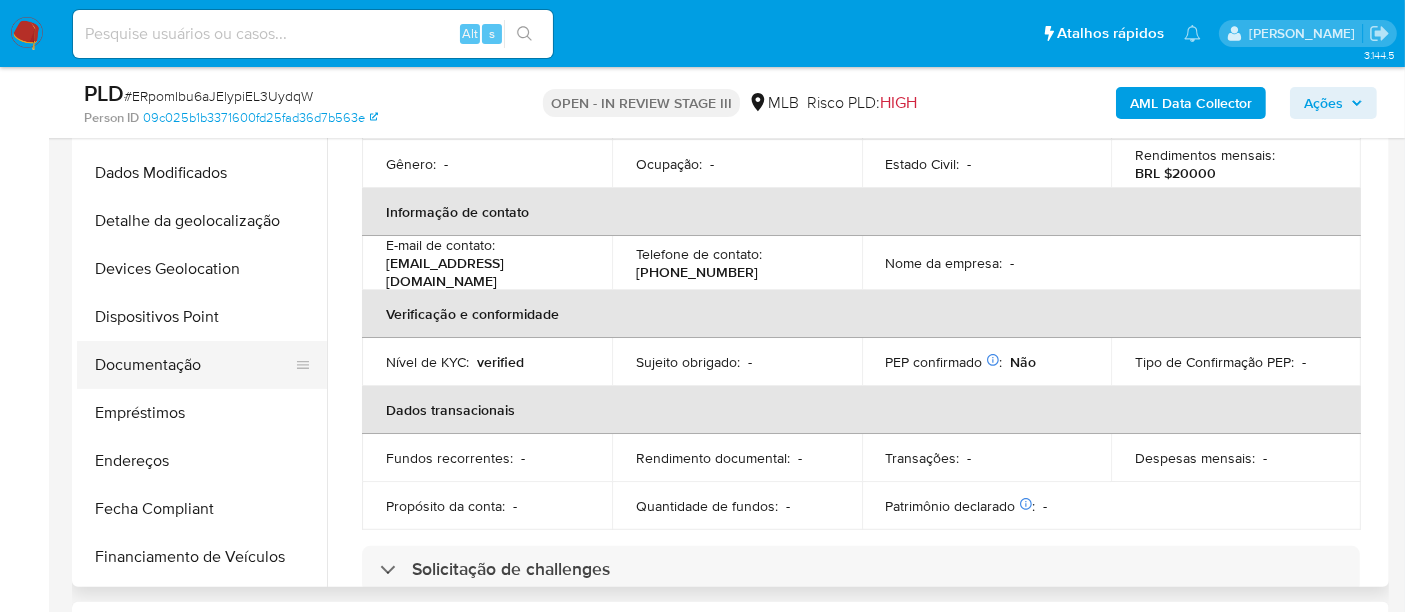 click on "Documentação" at bounding box center (194, 365) 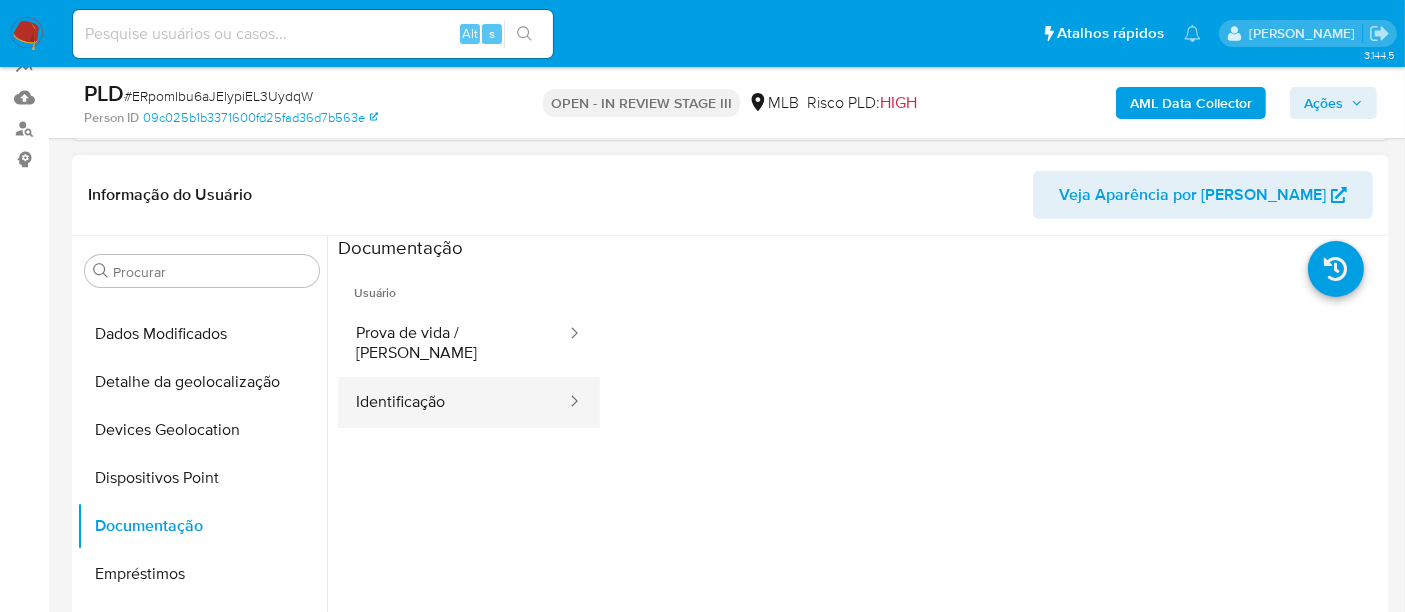 scroll, scrollTop: 222, scrollLeft: 0, axis: vertical 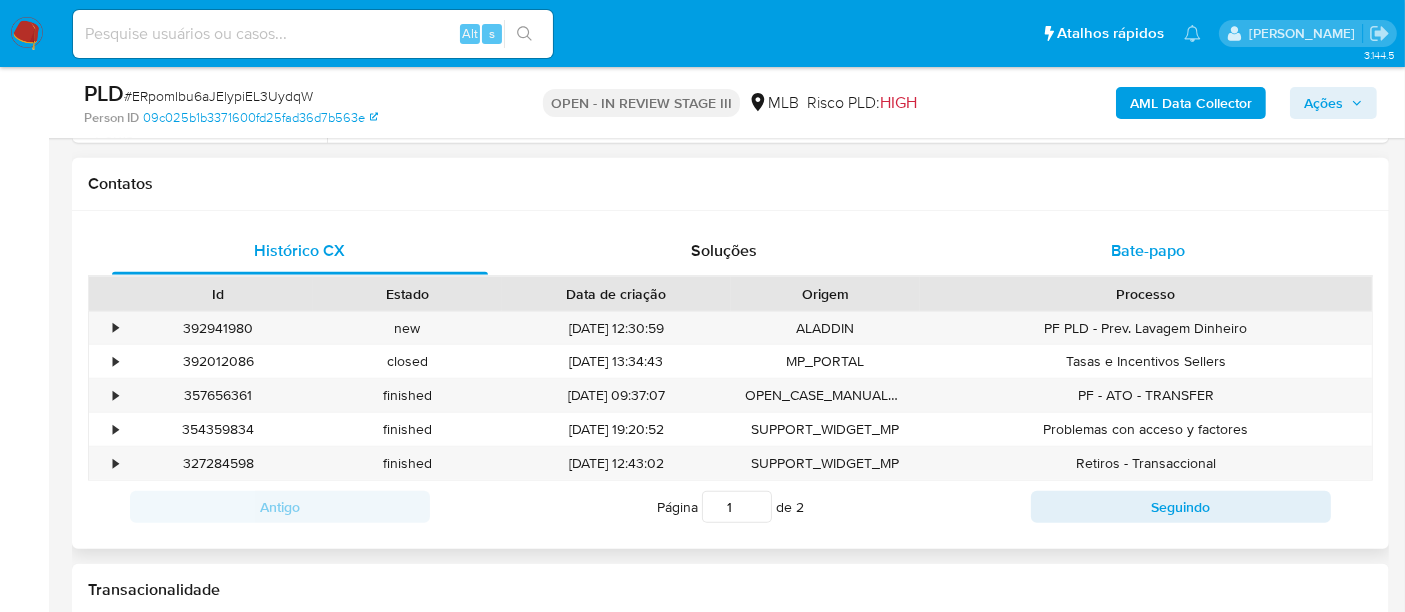 click on "Bate-papo" at bounding box center (1148, 250) 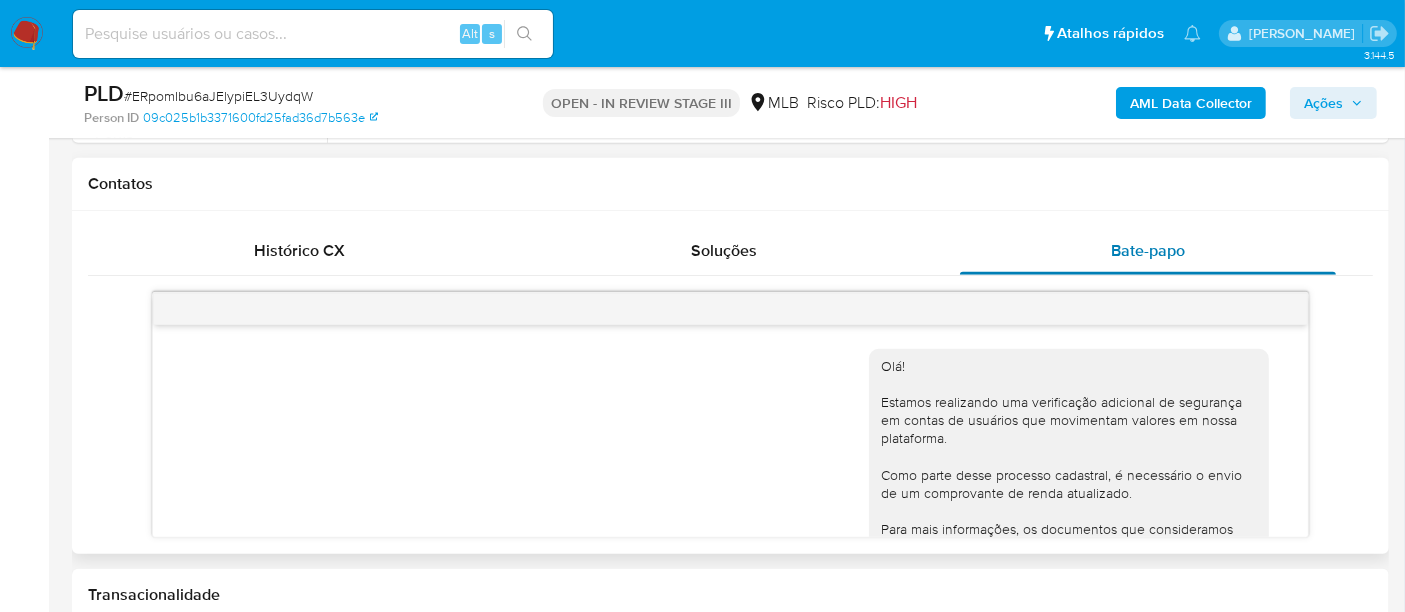 scroll, scrollTop: 559, scrollLeft: 0, axis: vertical 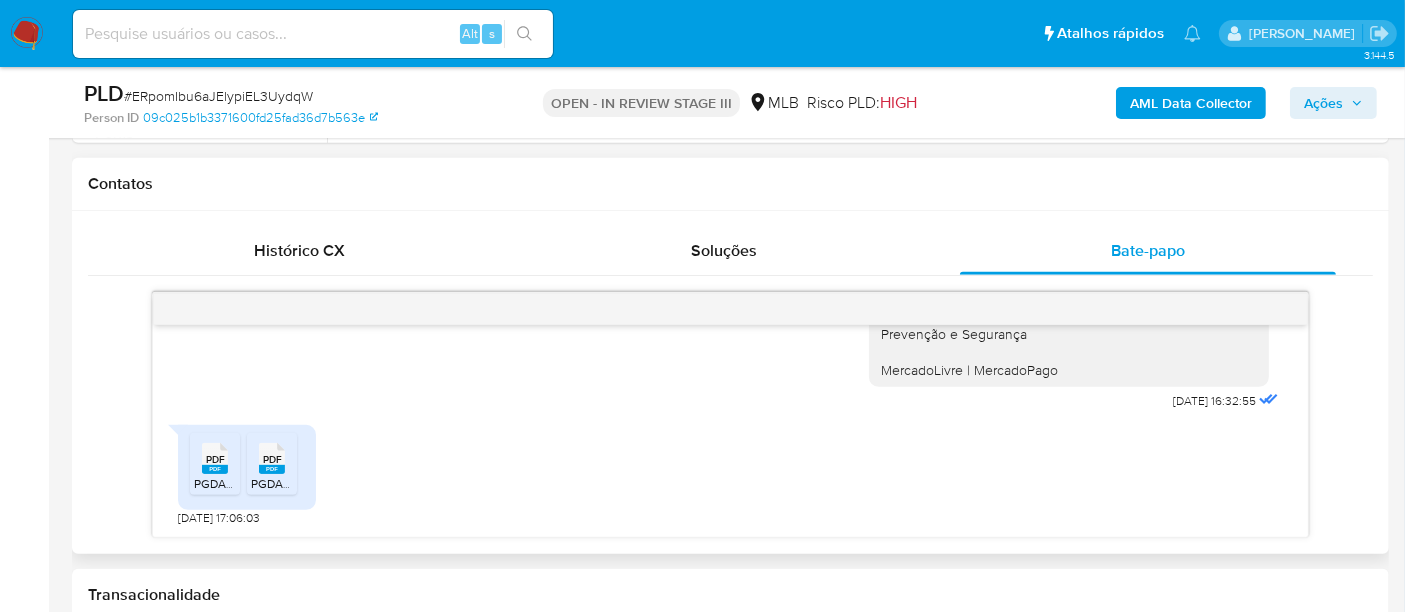 click on "PGDASD-DECLARACAO-01878276202506001.pdf" at bounding box center (325, 483) 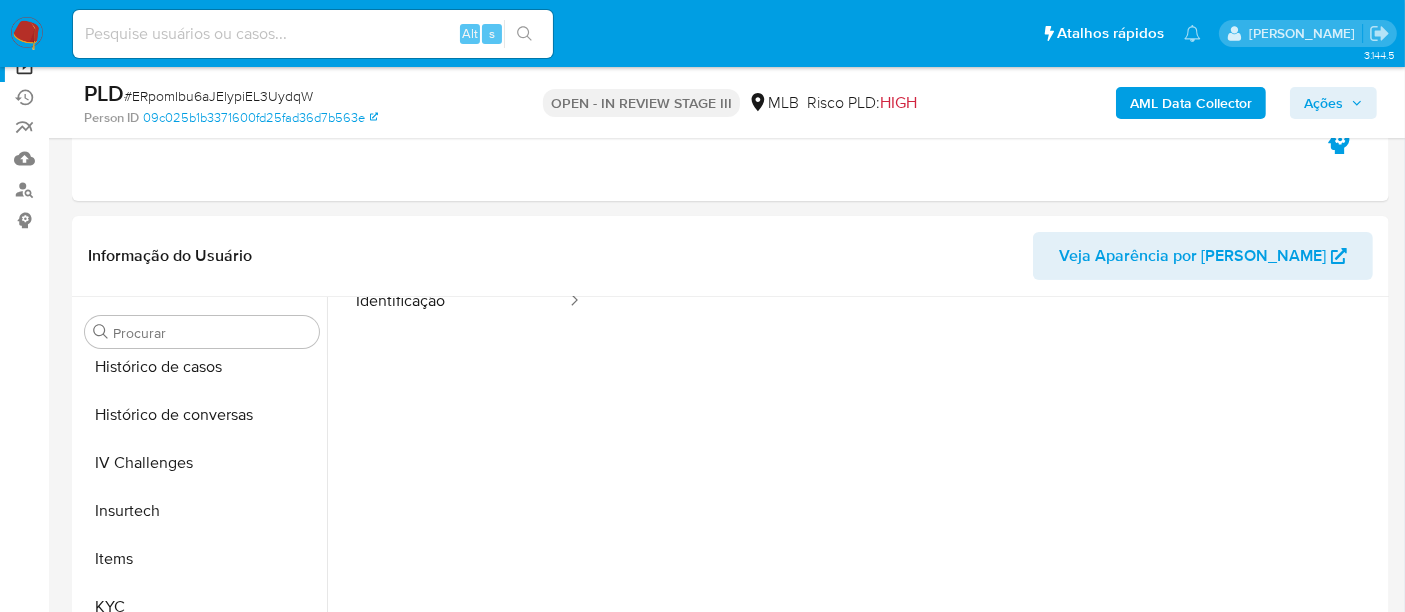 scroll, scrollTop: 0, scrollLeft: 0, axis: both 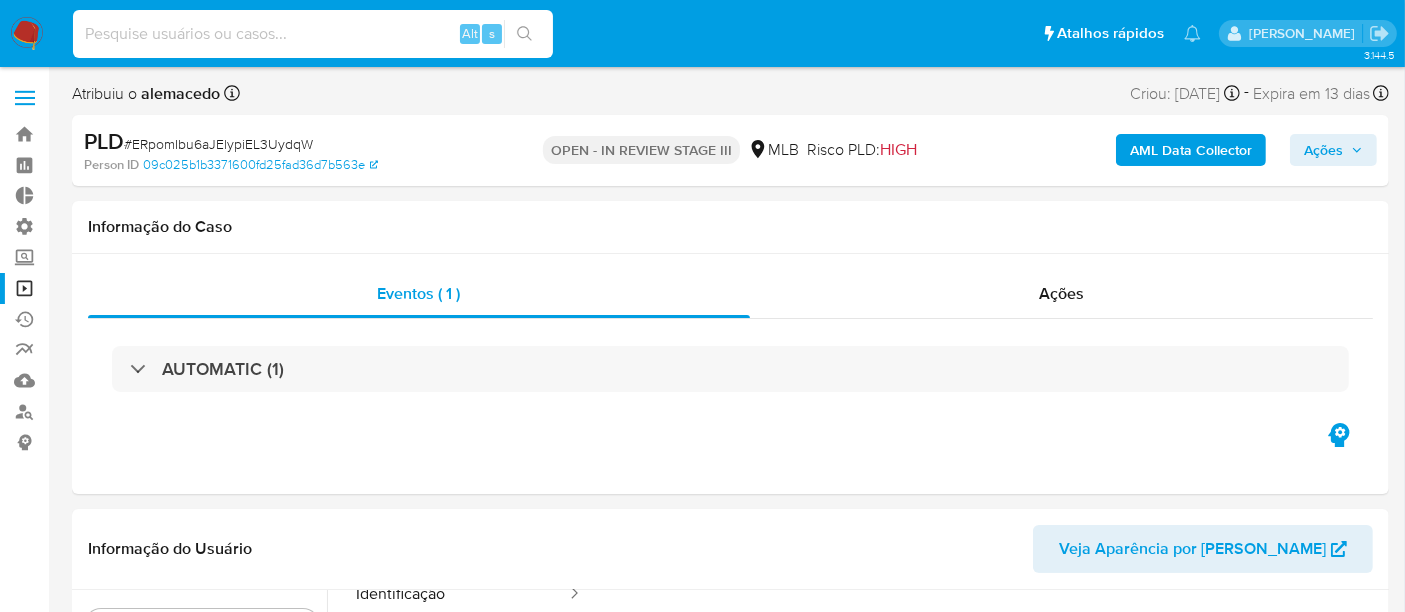 click at bounding box center [313, 34] 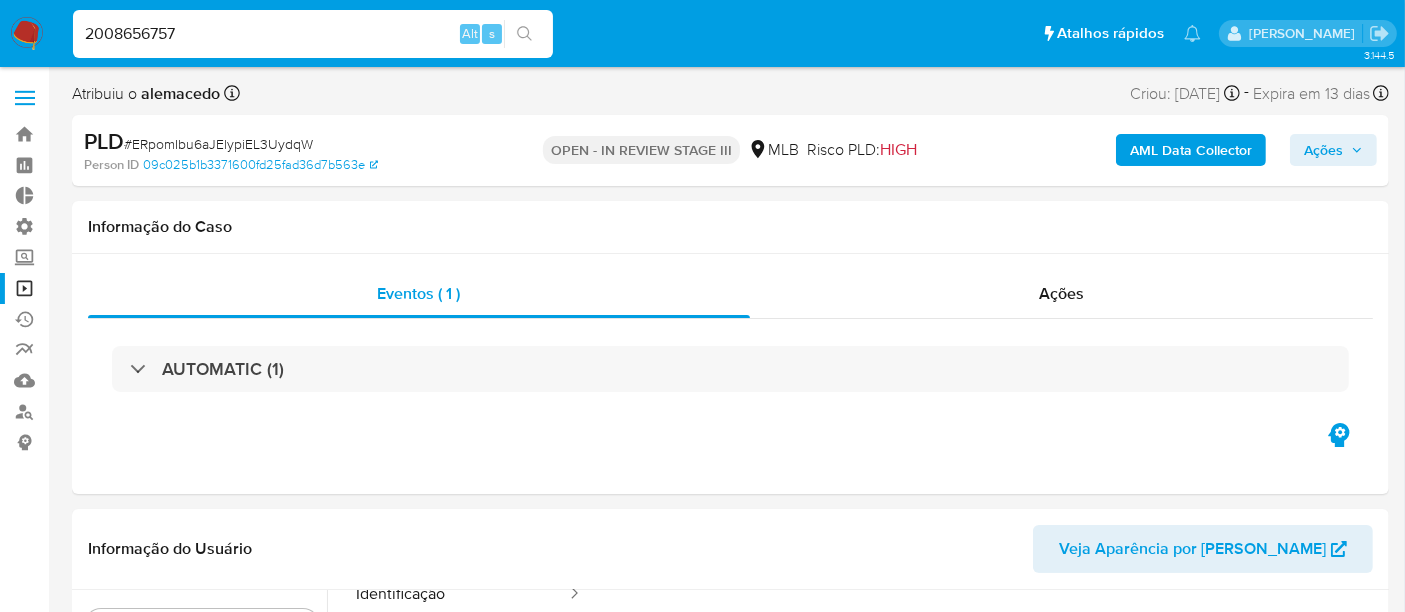 type on "2008656757" 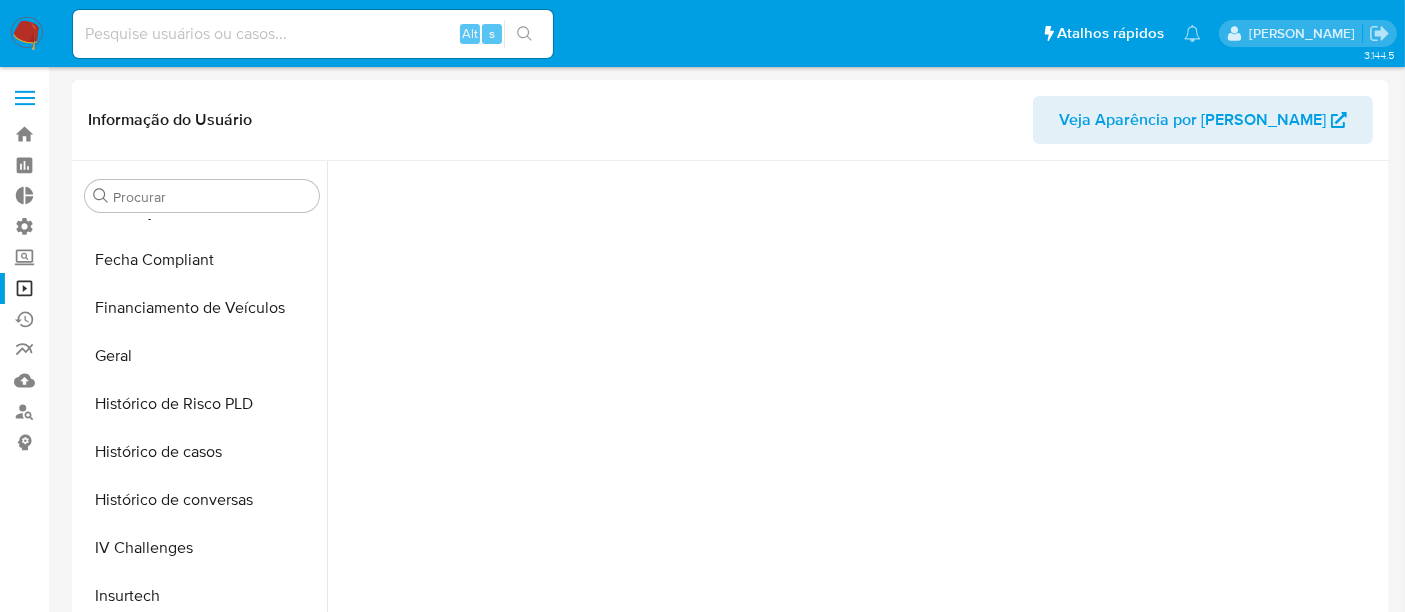 scroll, scrollTop: 811, scrollLeft: 0, axis: vertical 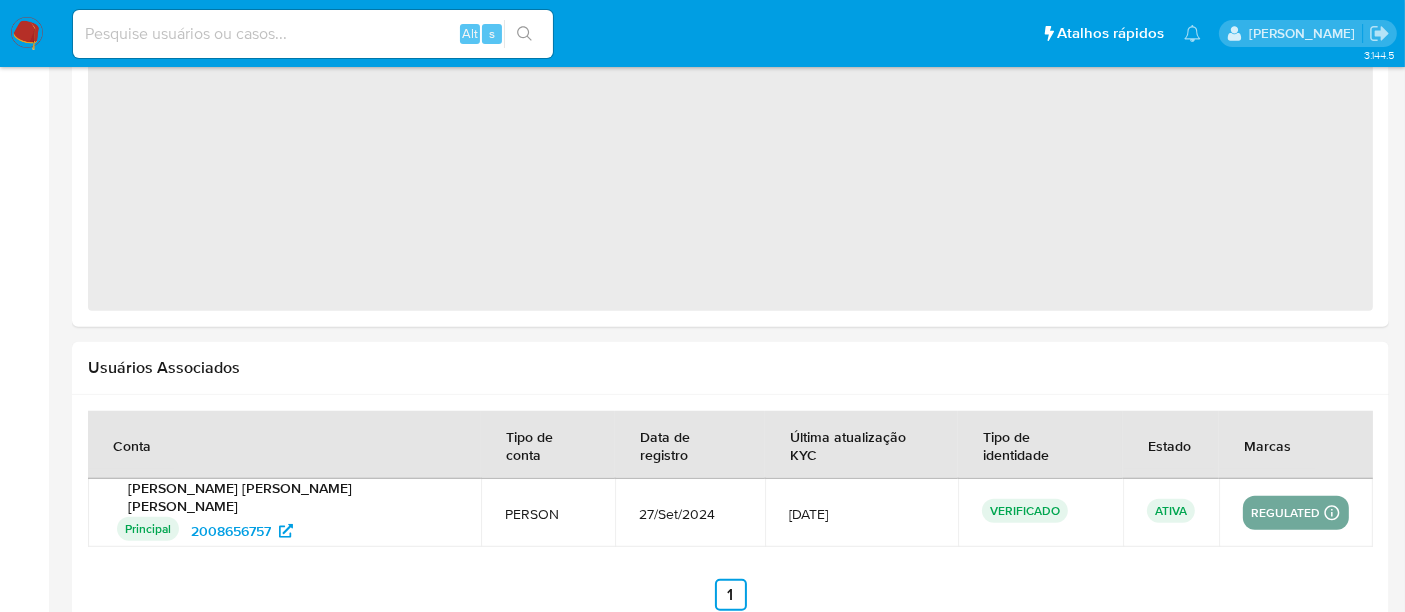 select on "10" 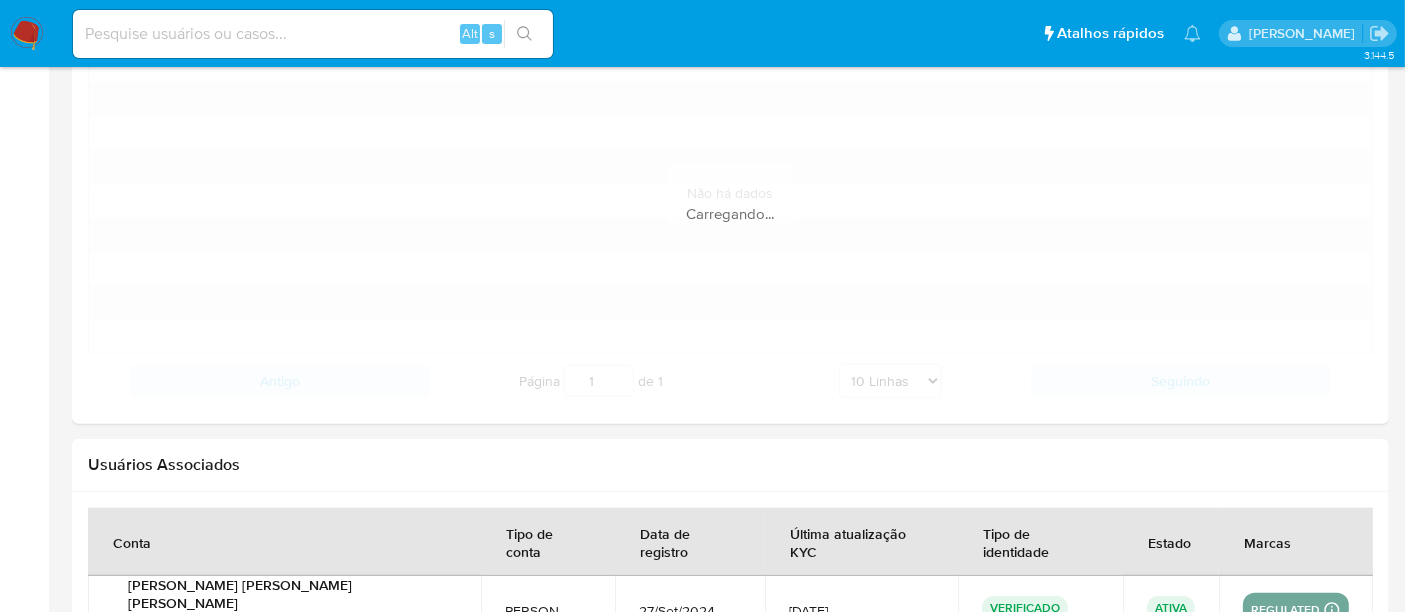 scroll, scrollTop: 2149, scrollLeft: 0, axis: vertical 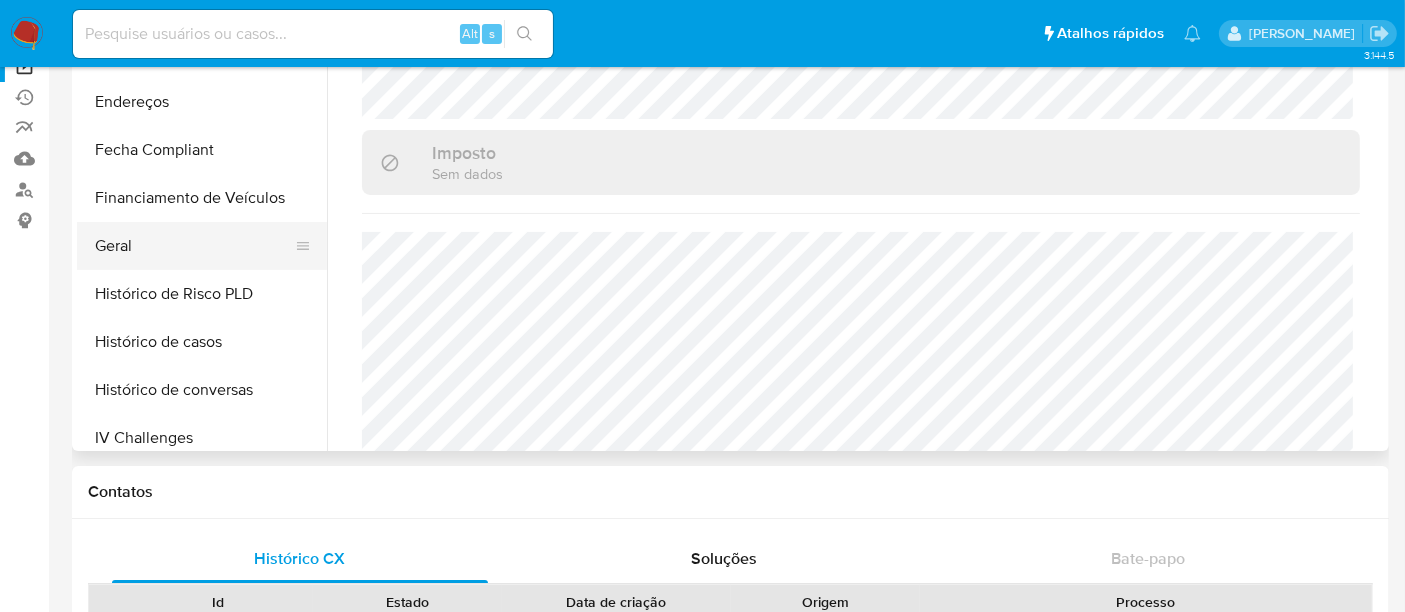 click on "Geral" at bounding box center (194, 246) 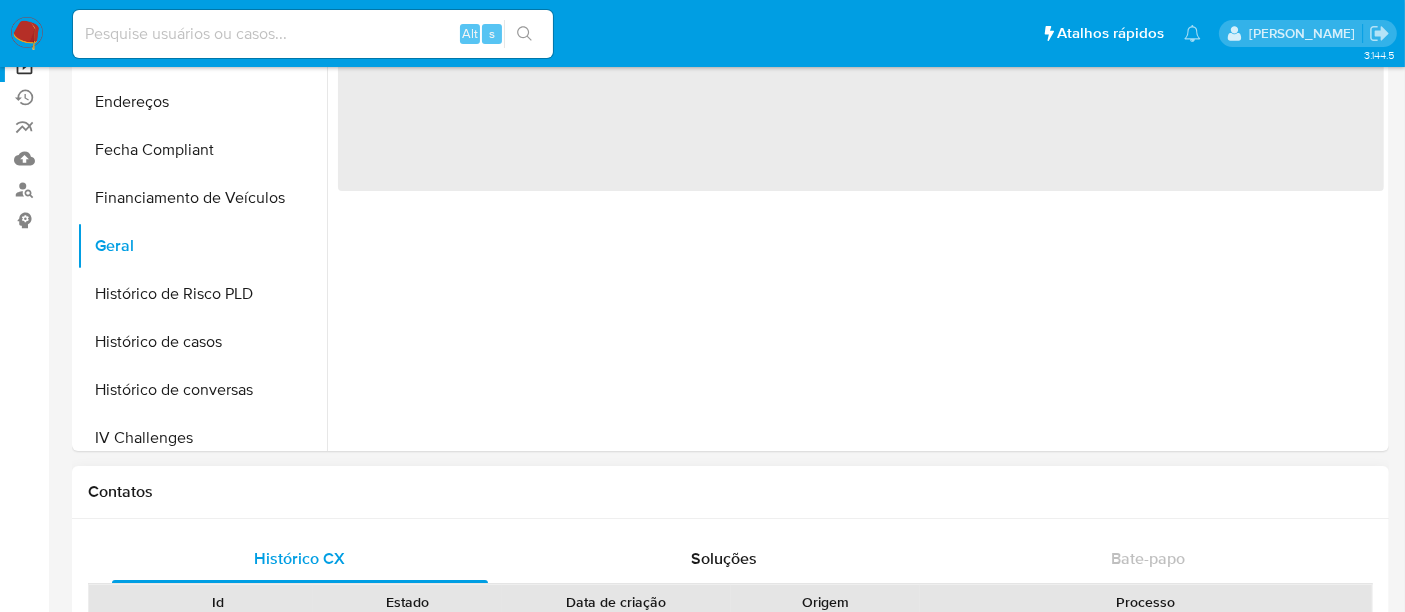 scroll, scrollTop: 0, scrollLeft: 0, axis: both 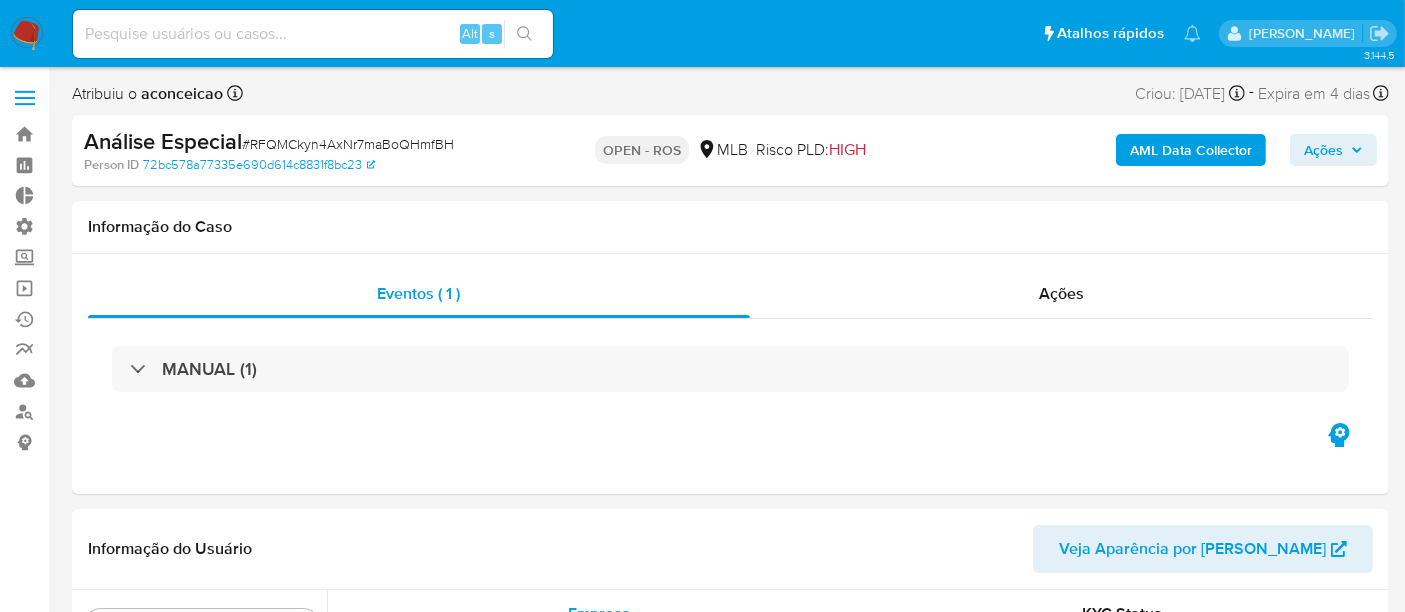 select on "10" 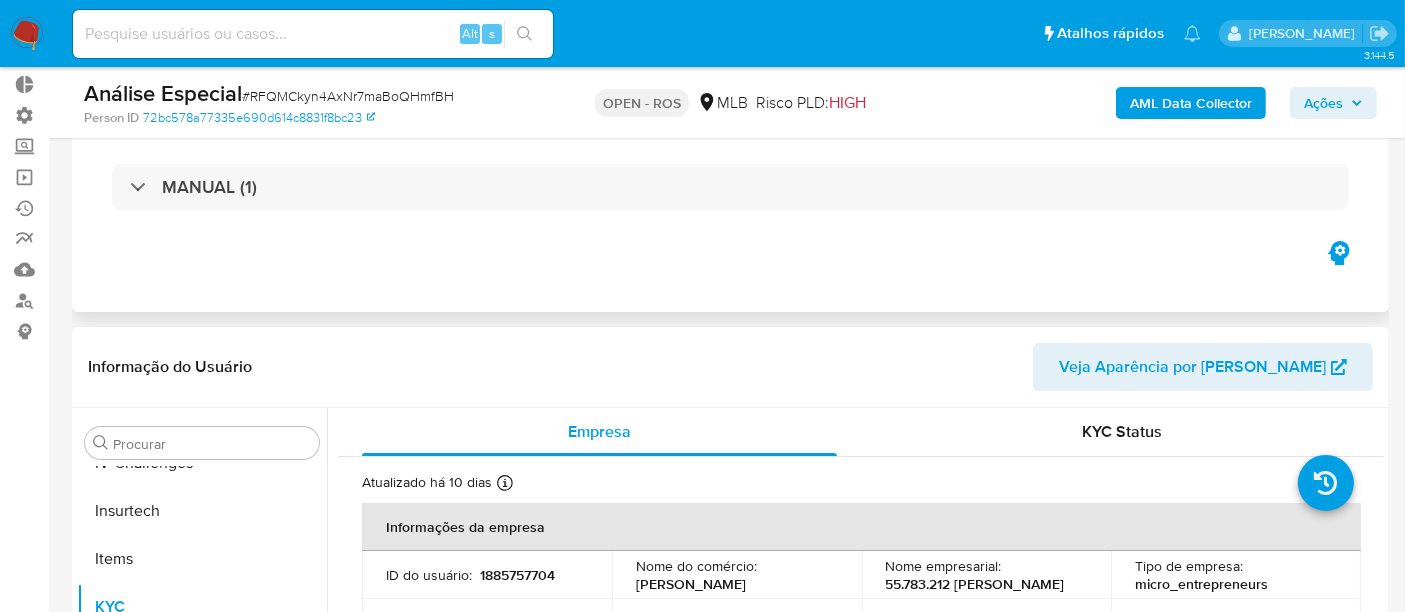 scroll, scrollTop: 0, scrollLeft: 0, axis: both 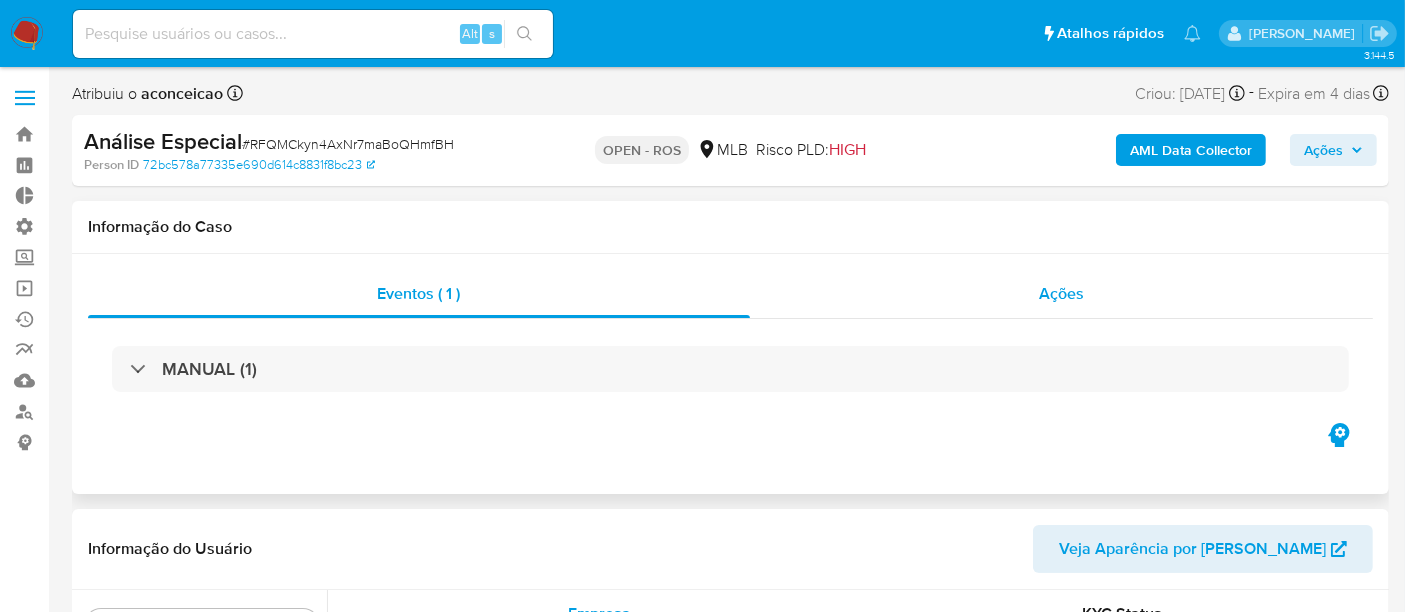 click on "Ações" at bounding box center [1061, 293] 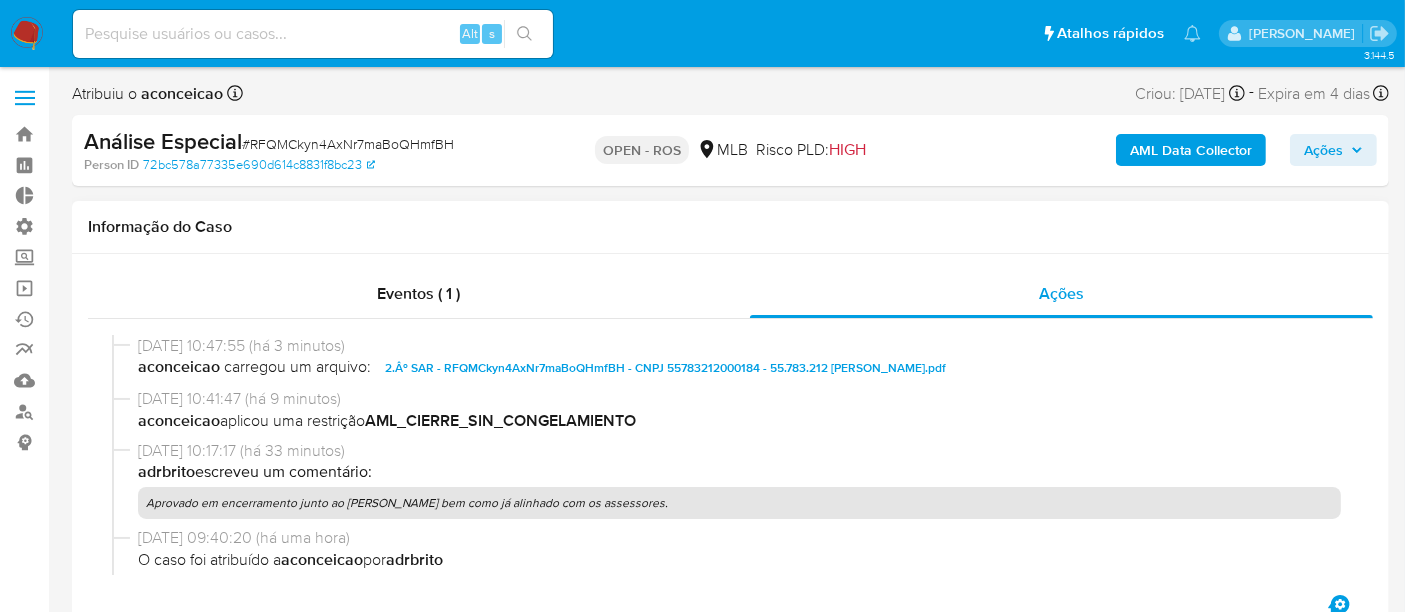 click on "2.Âº SAR - RFQMCkyn4AxNr7maBoQHmfBH - CNPJ 55783212000184 - 55.783.212 [PERSON_NAME].pdf" at bounding box center [665, 368] 